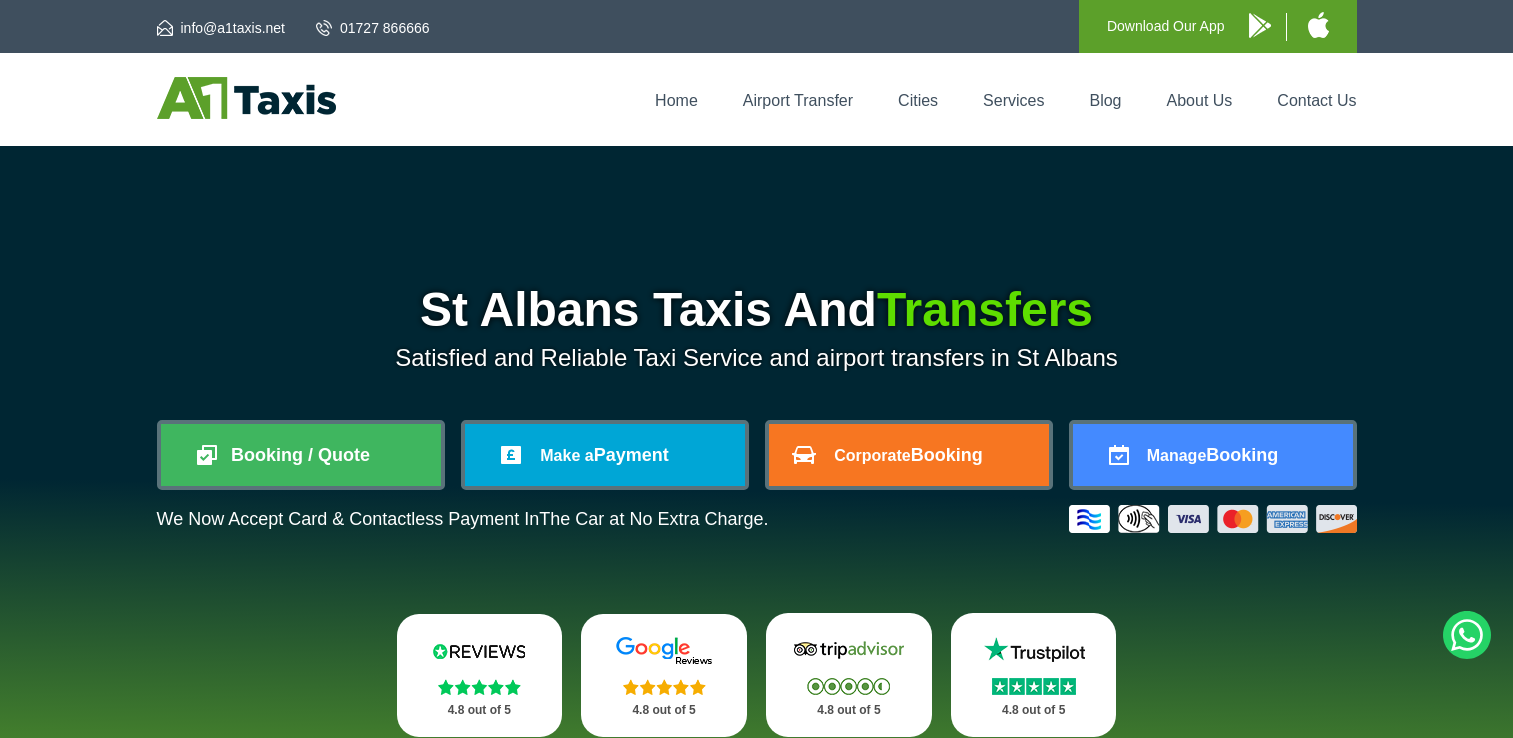 scroll, scrollTop: 0, scrollLeft: 0, axis: both 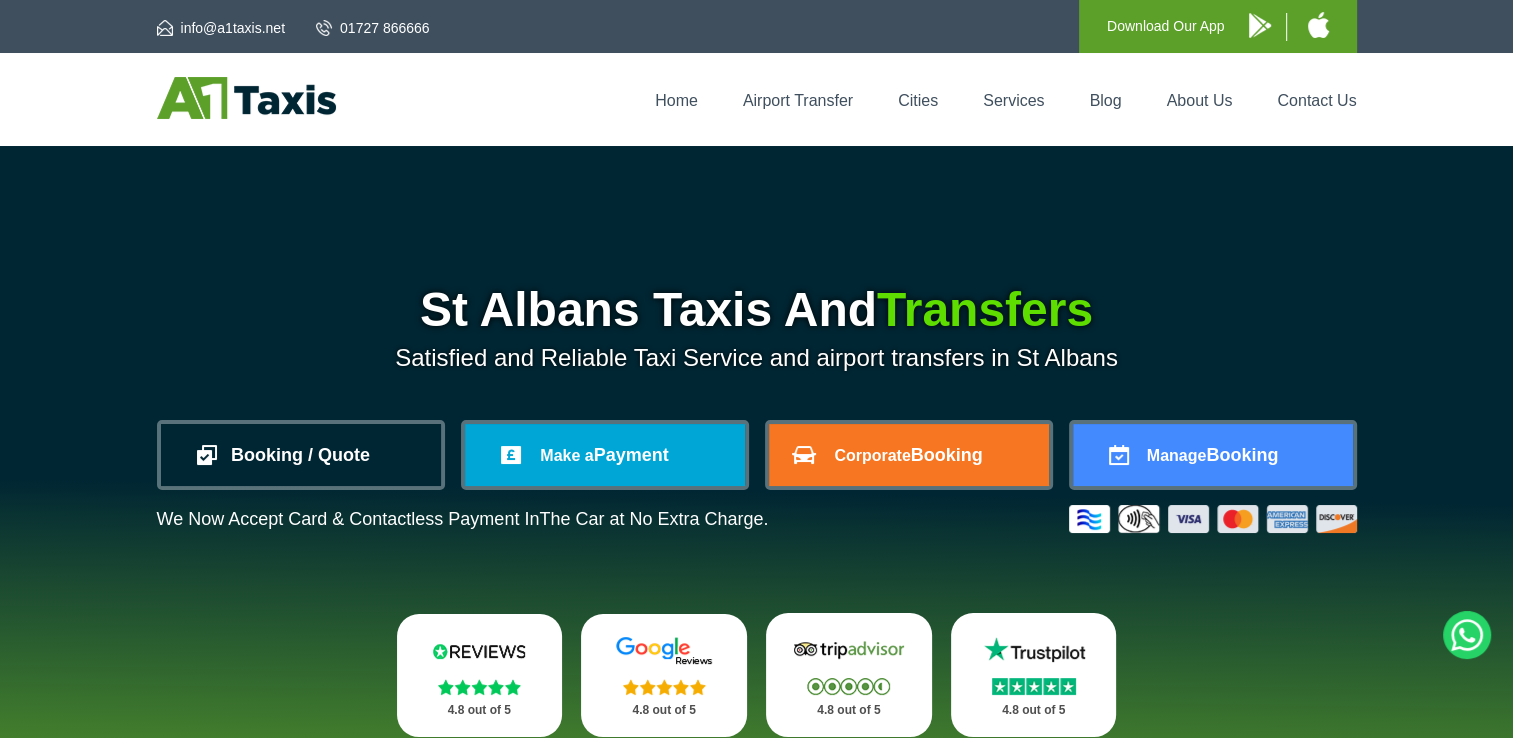 click on "Booking / Quote" at bounding box center (301, 455) 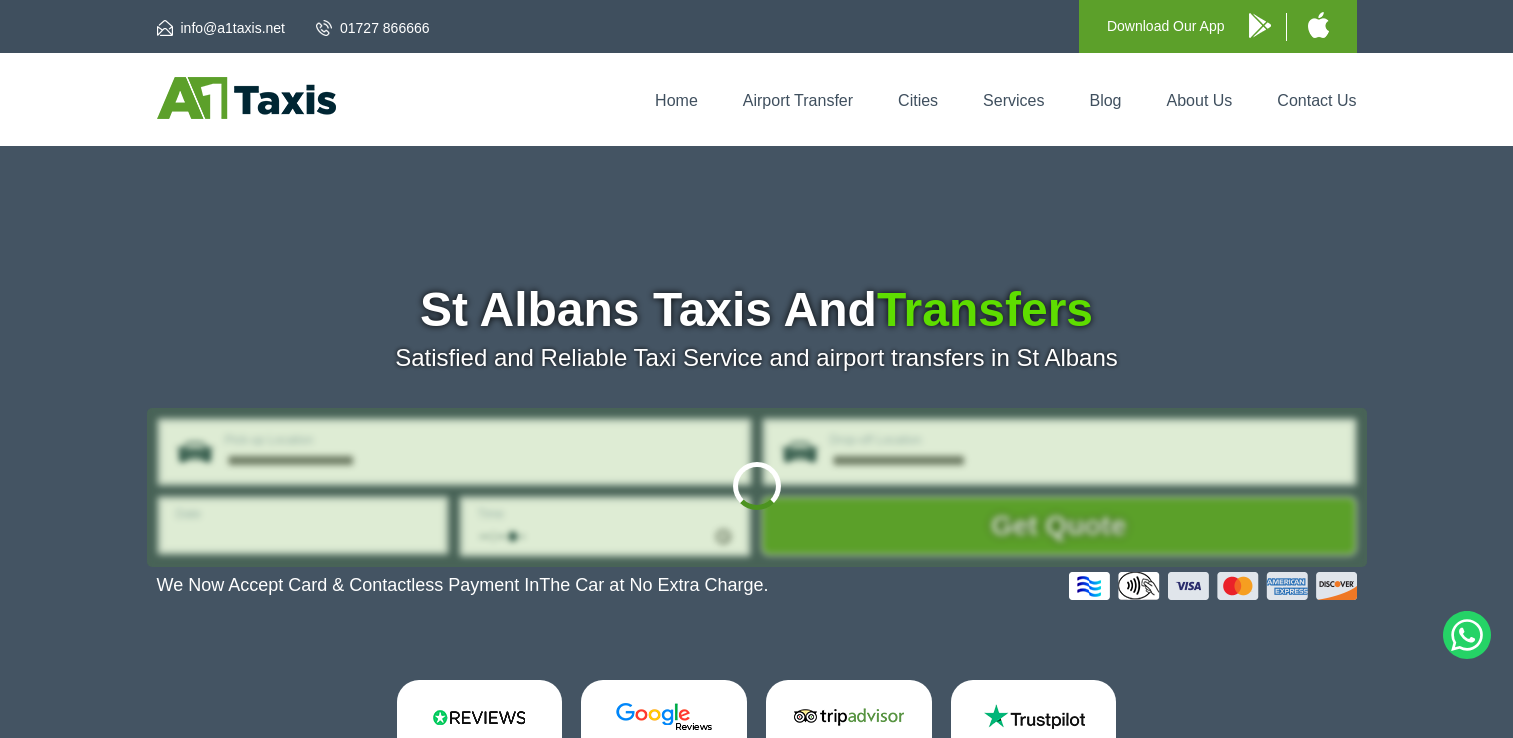 scroll, scrollTop: 0, scrollLeft: 0, axis: both 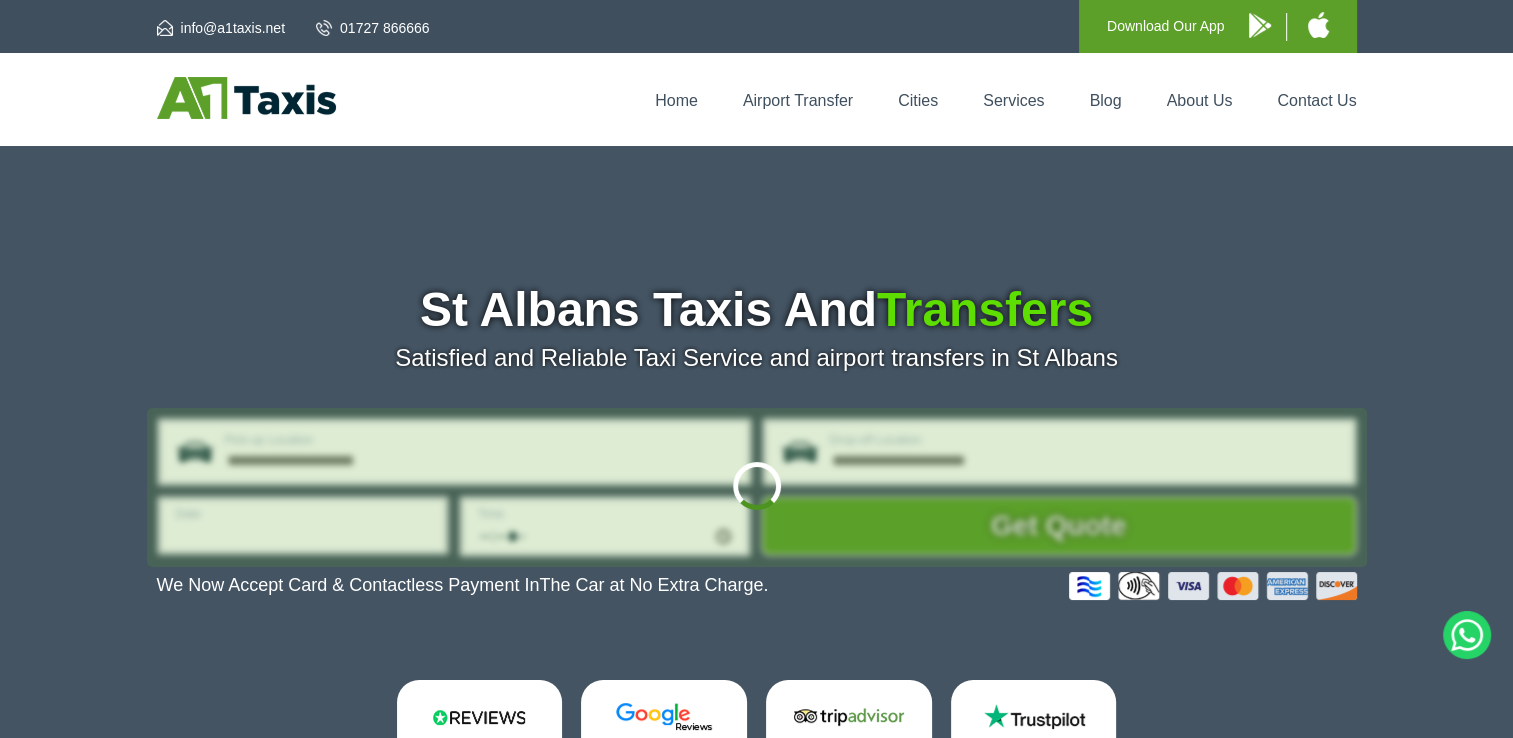 type on "**********" 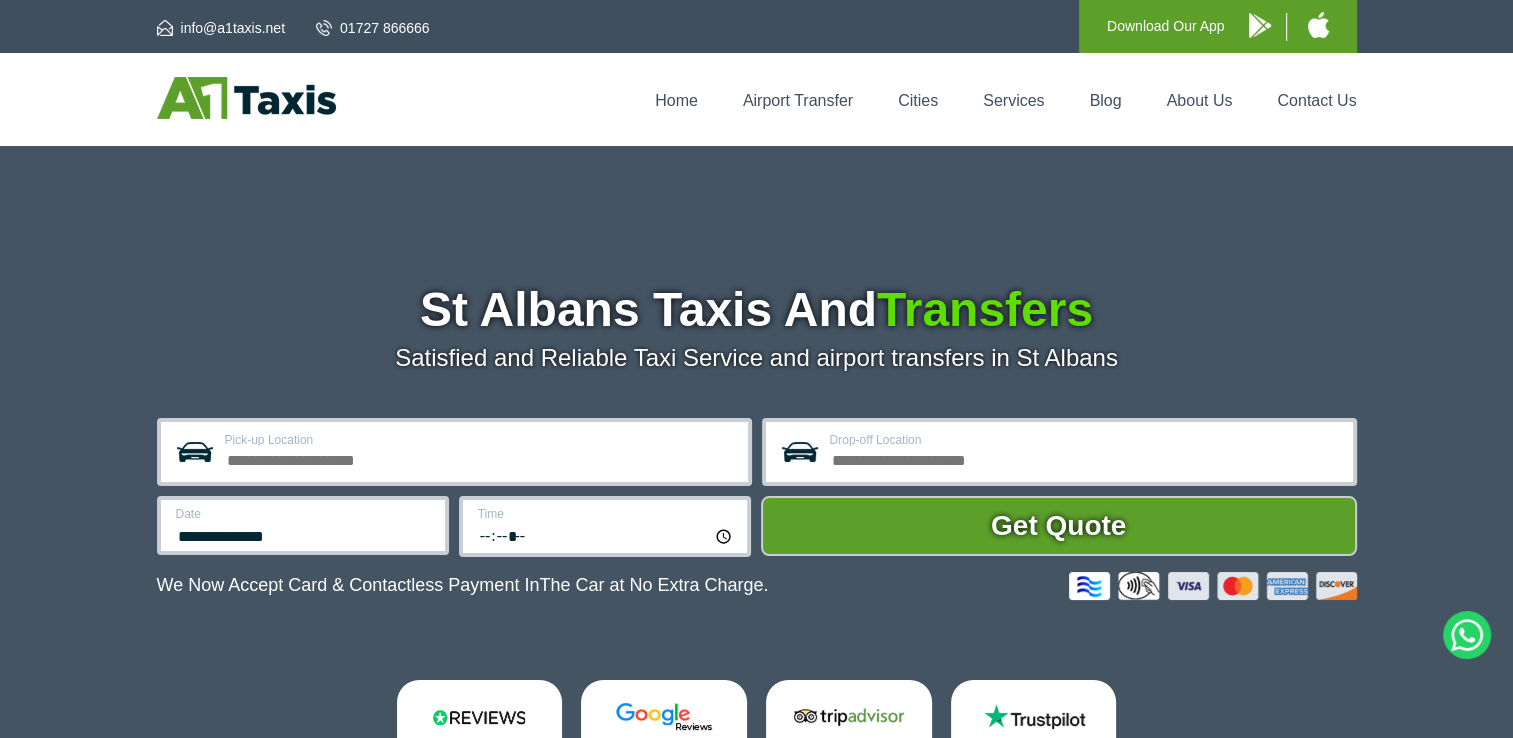 click on "Pick-up Location" at bounding box center (480, 440) 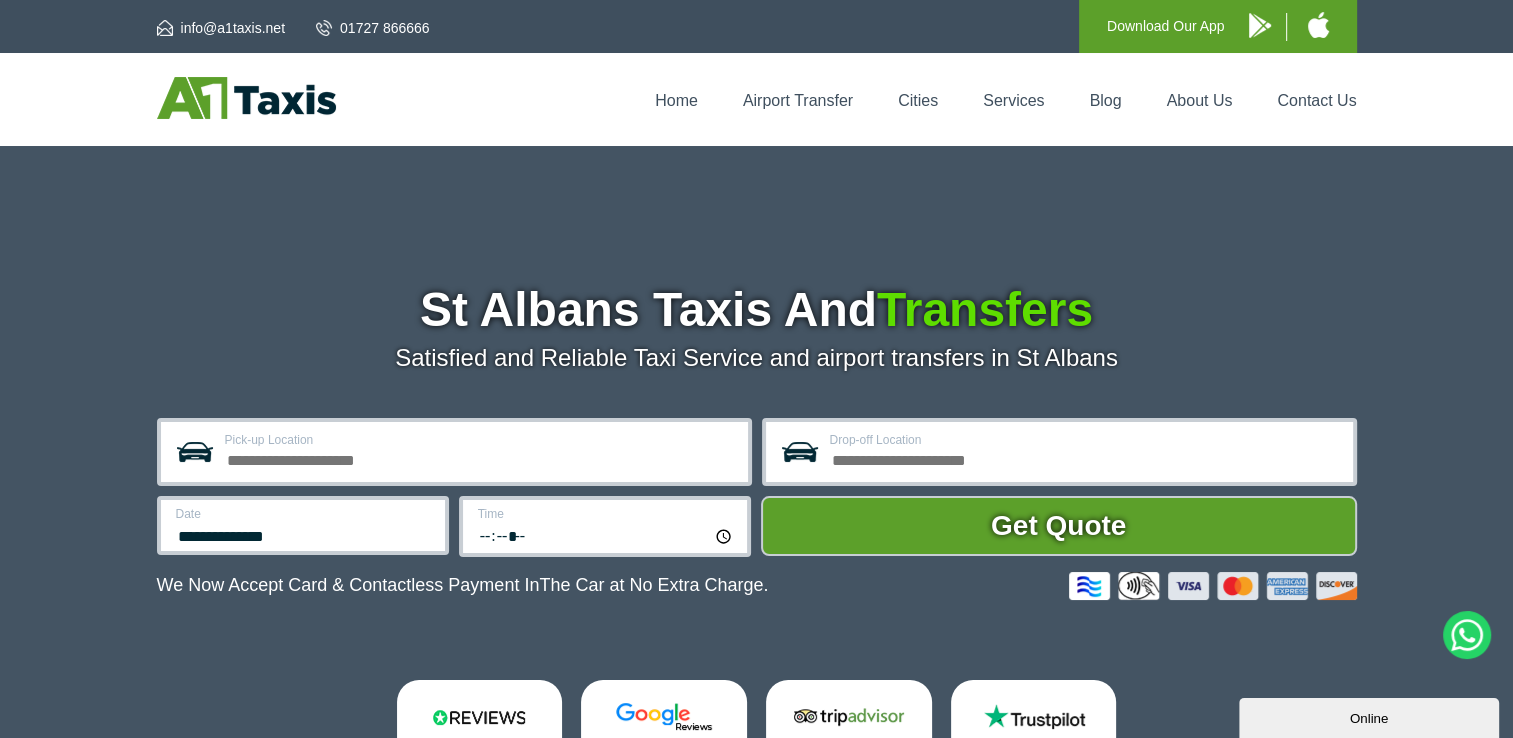 scroll, scrollTop: 0, scrollLeft: 0, axis: both 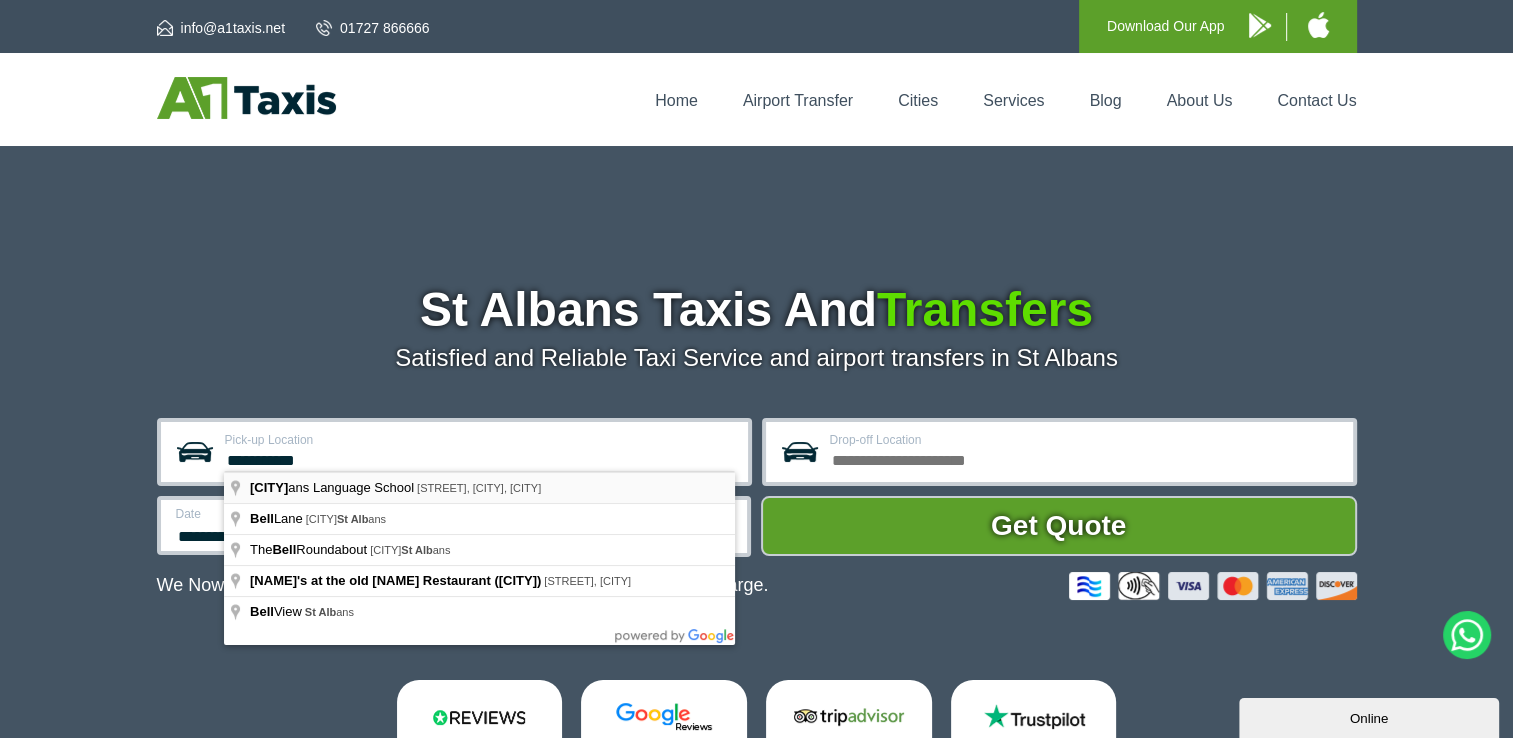 type on "**********" 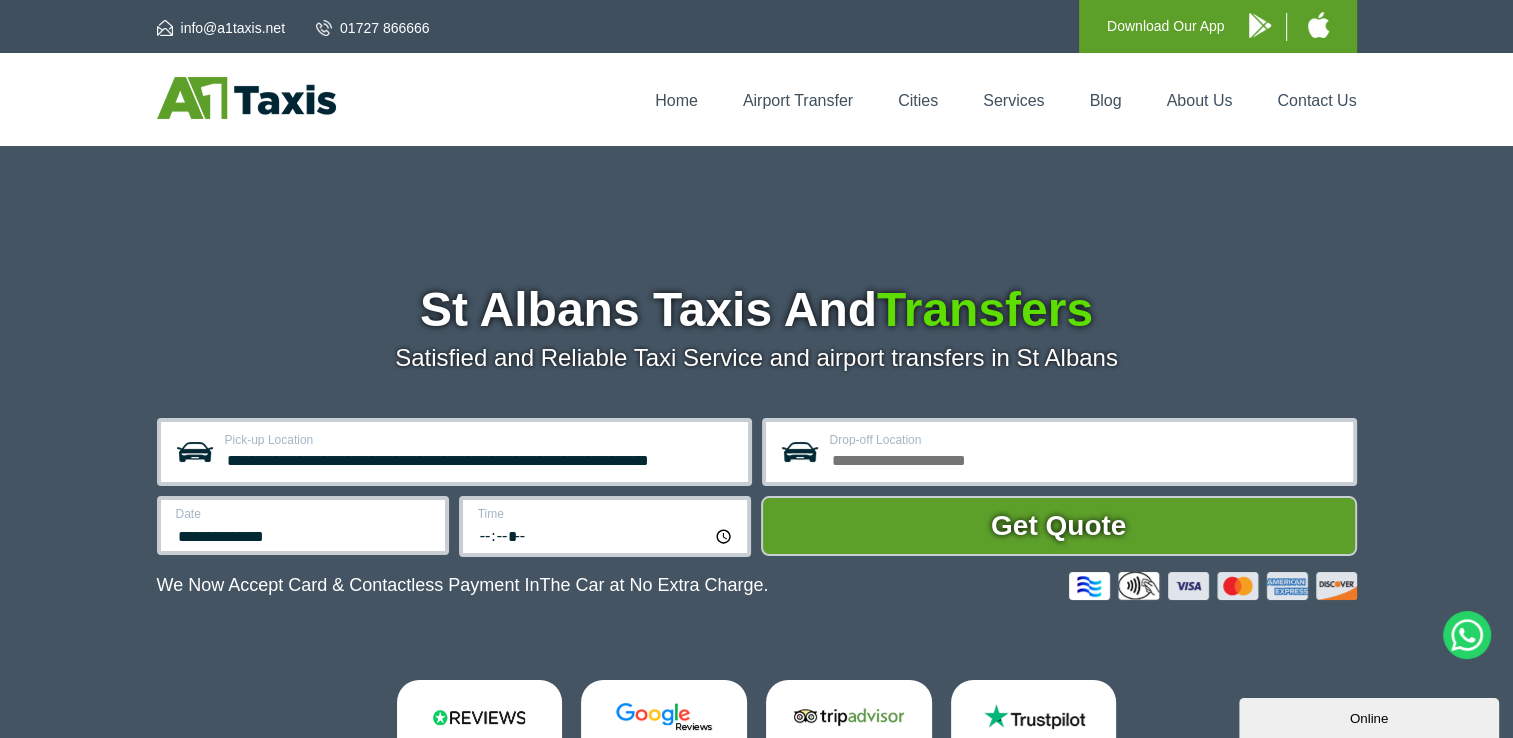 click on "Date" at bounding box center [304, 514] 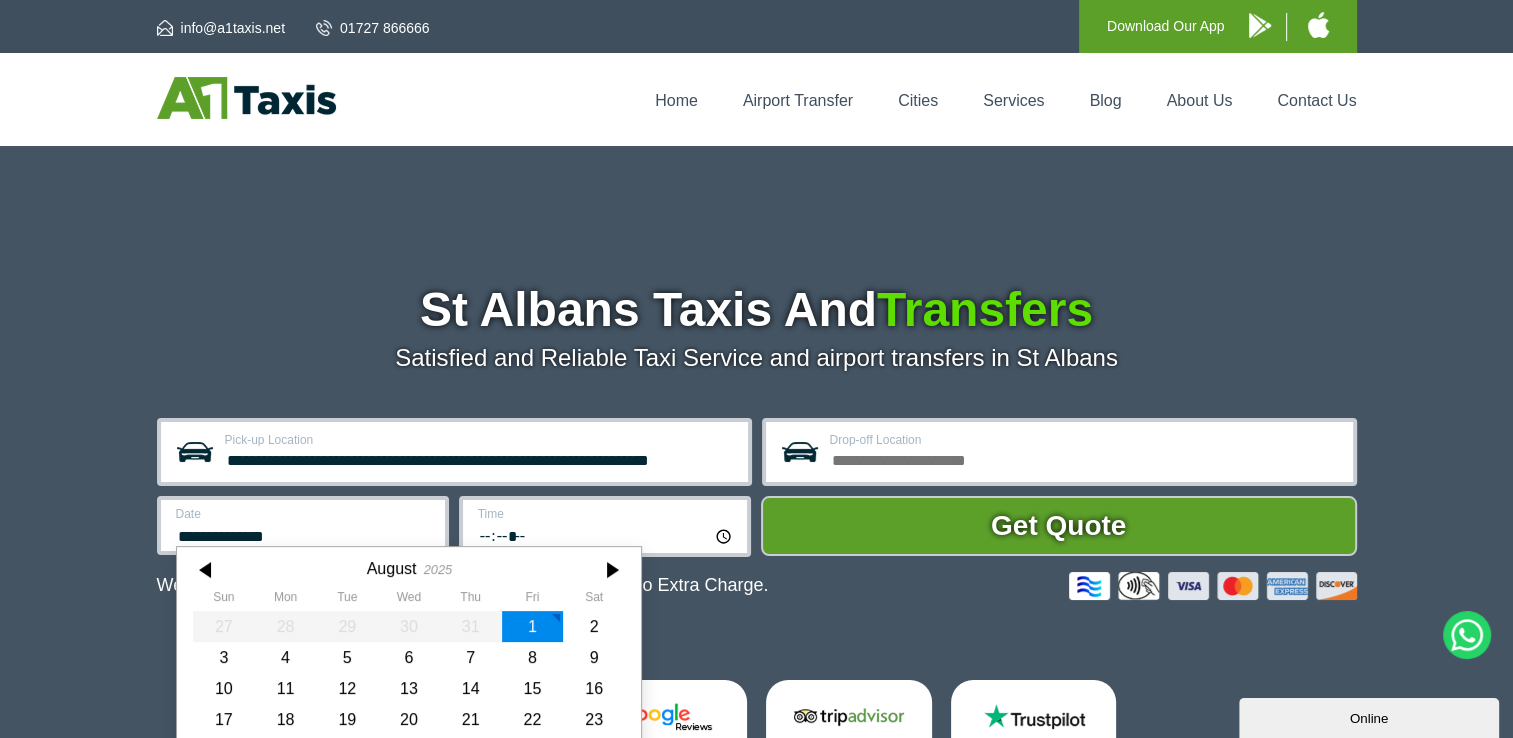 scroll, scrollTop: 92, scrollLeft: 0, axis: vertical 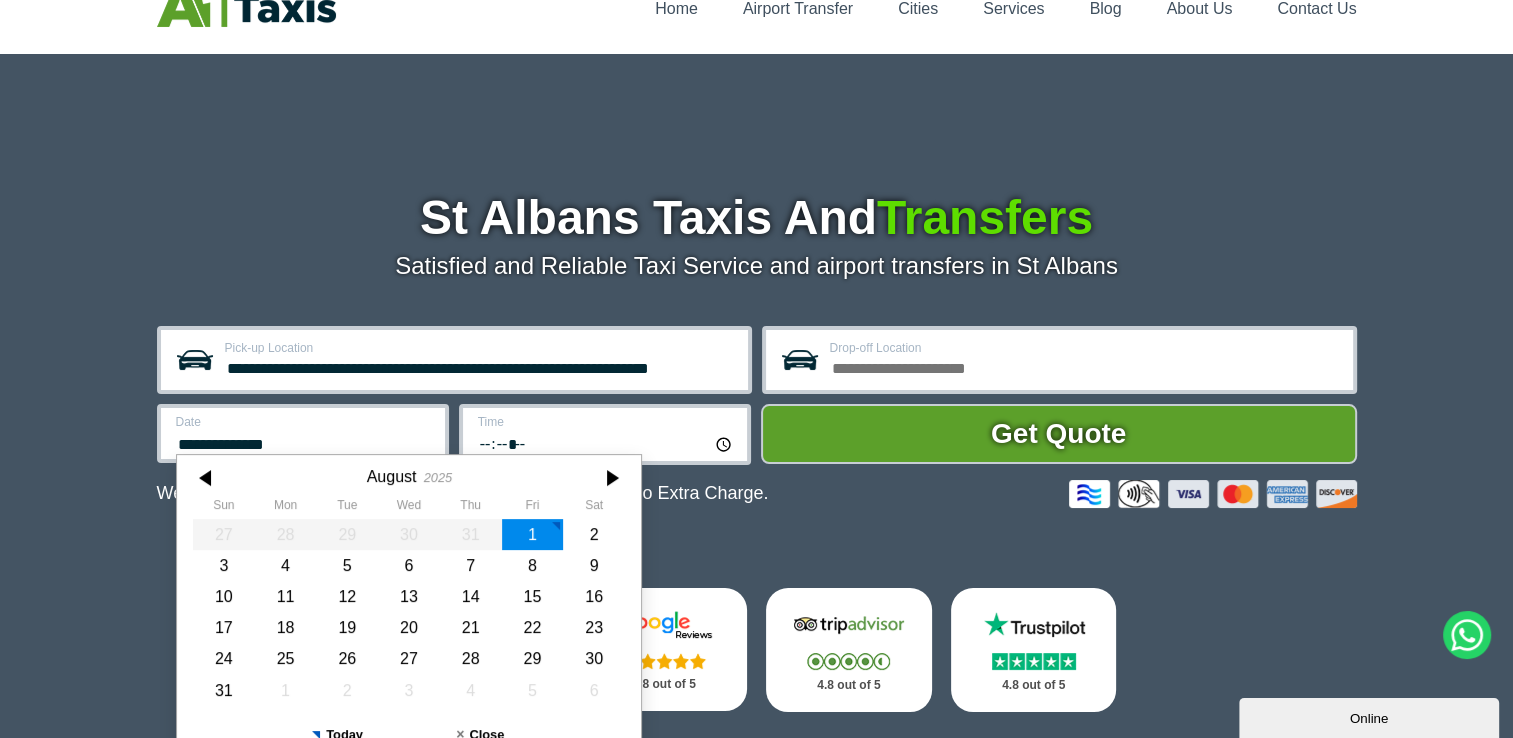 click on "Drop-off Location" at bounding box center [1085, 366] 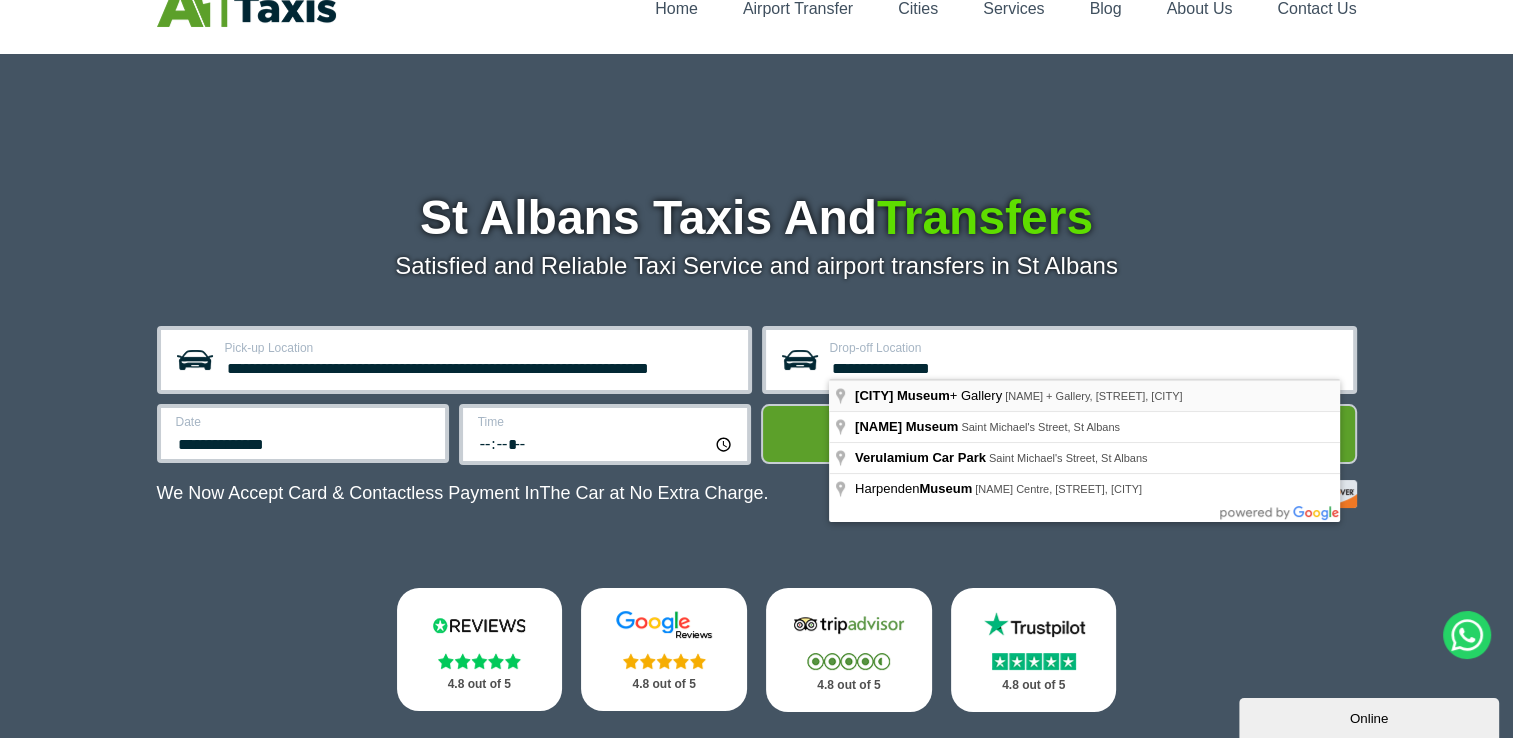 type on "**********" 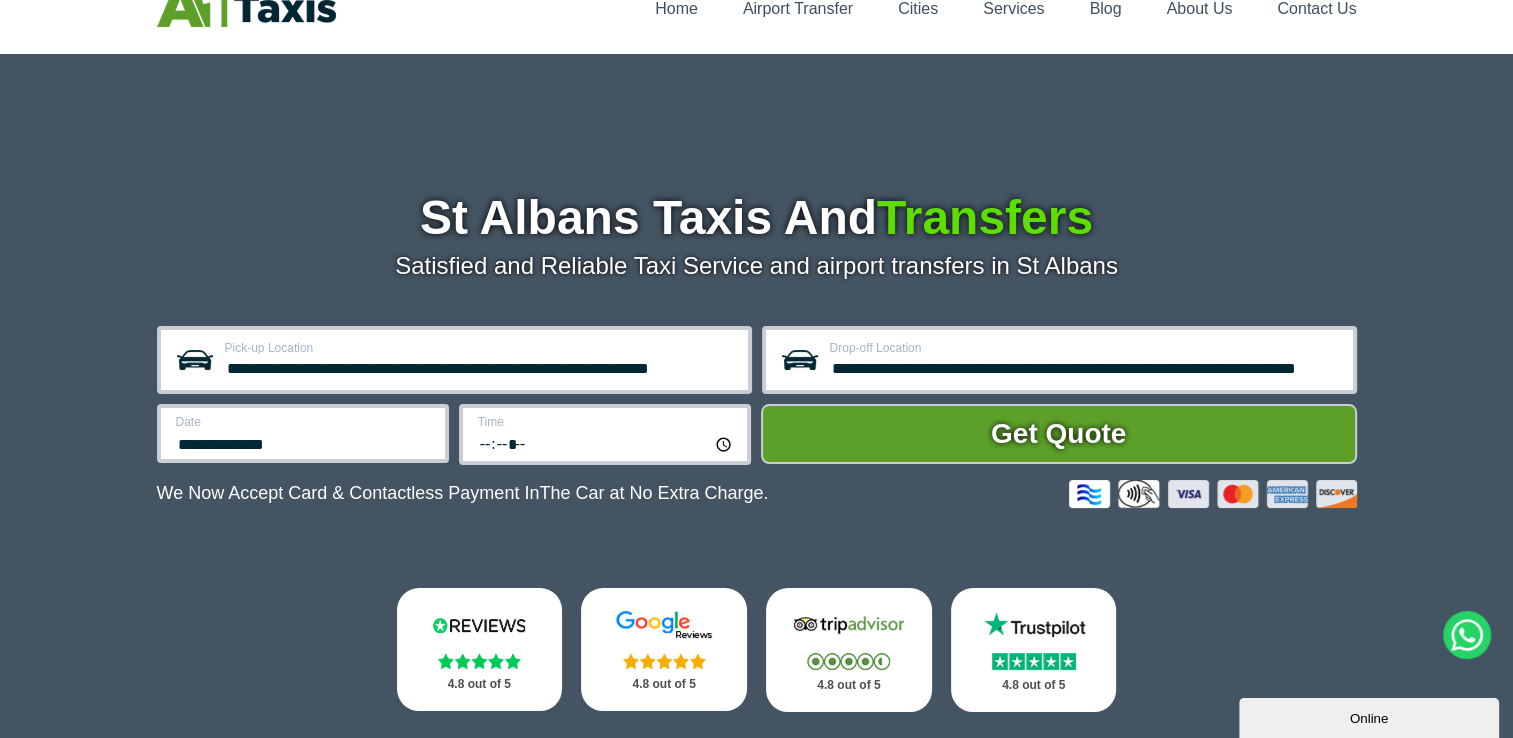 click on "Date" at bounding box center [304, 422] 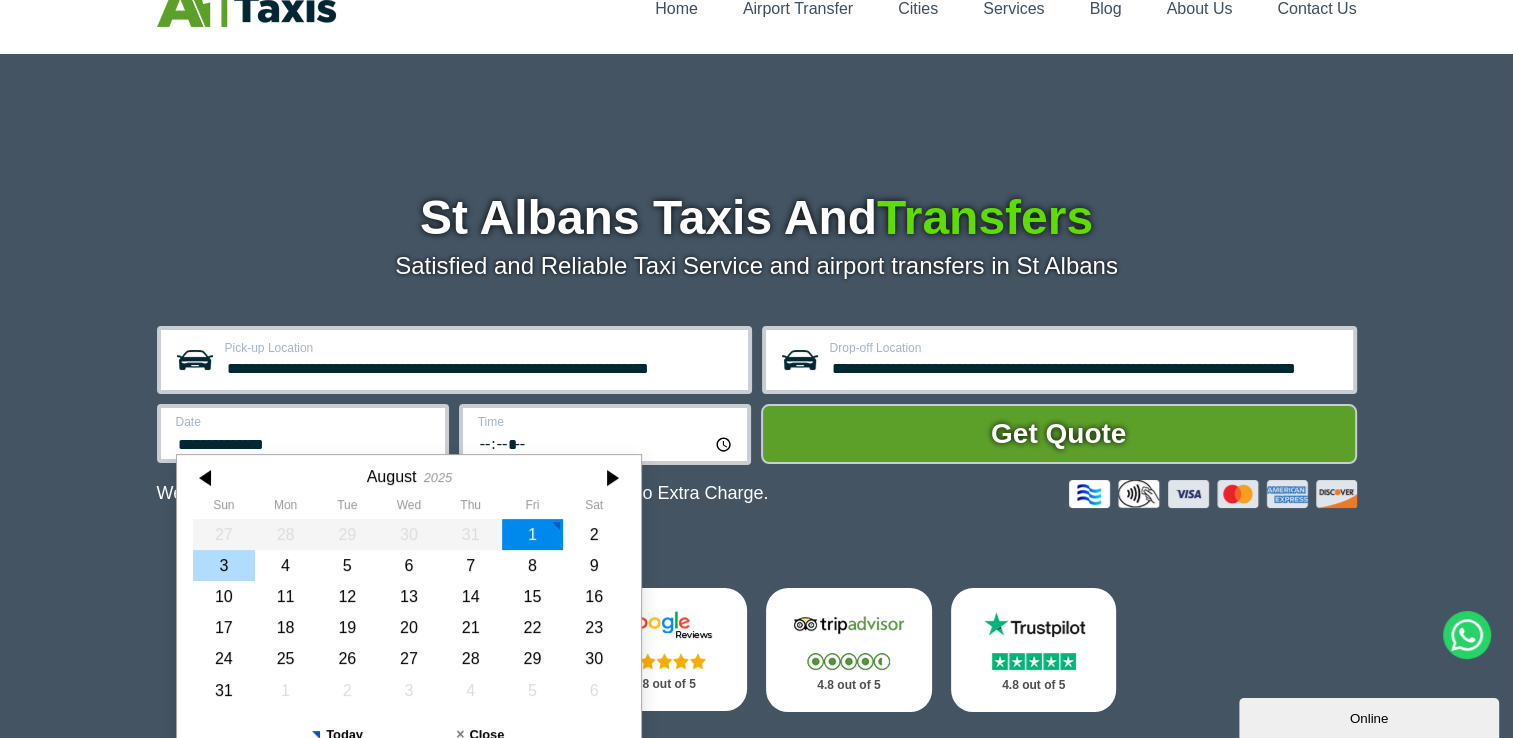 click on "3" at bounding box center [224, 565] 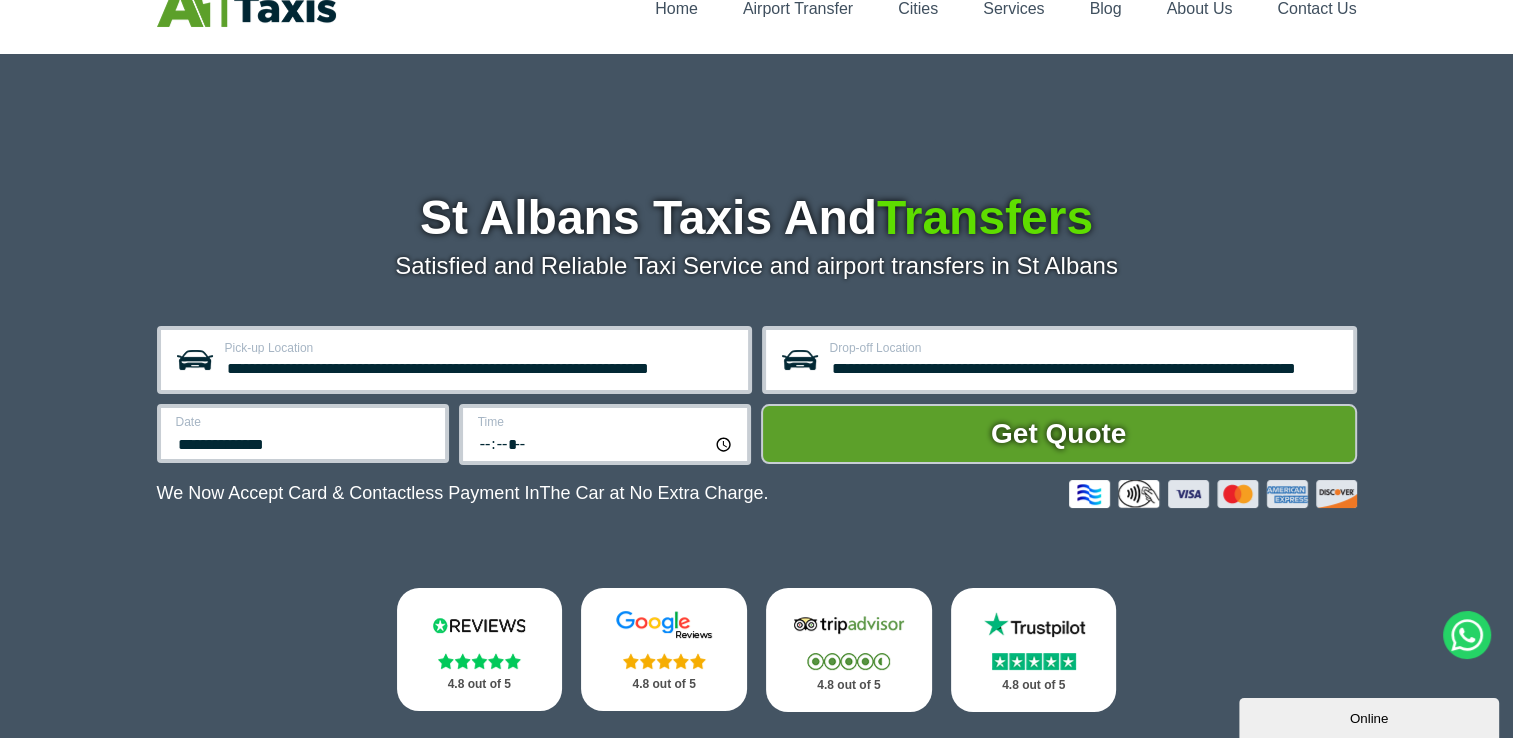 click on "*****" at bounding box center (606, 443) 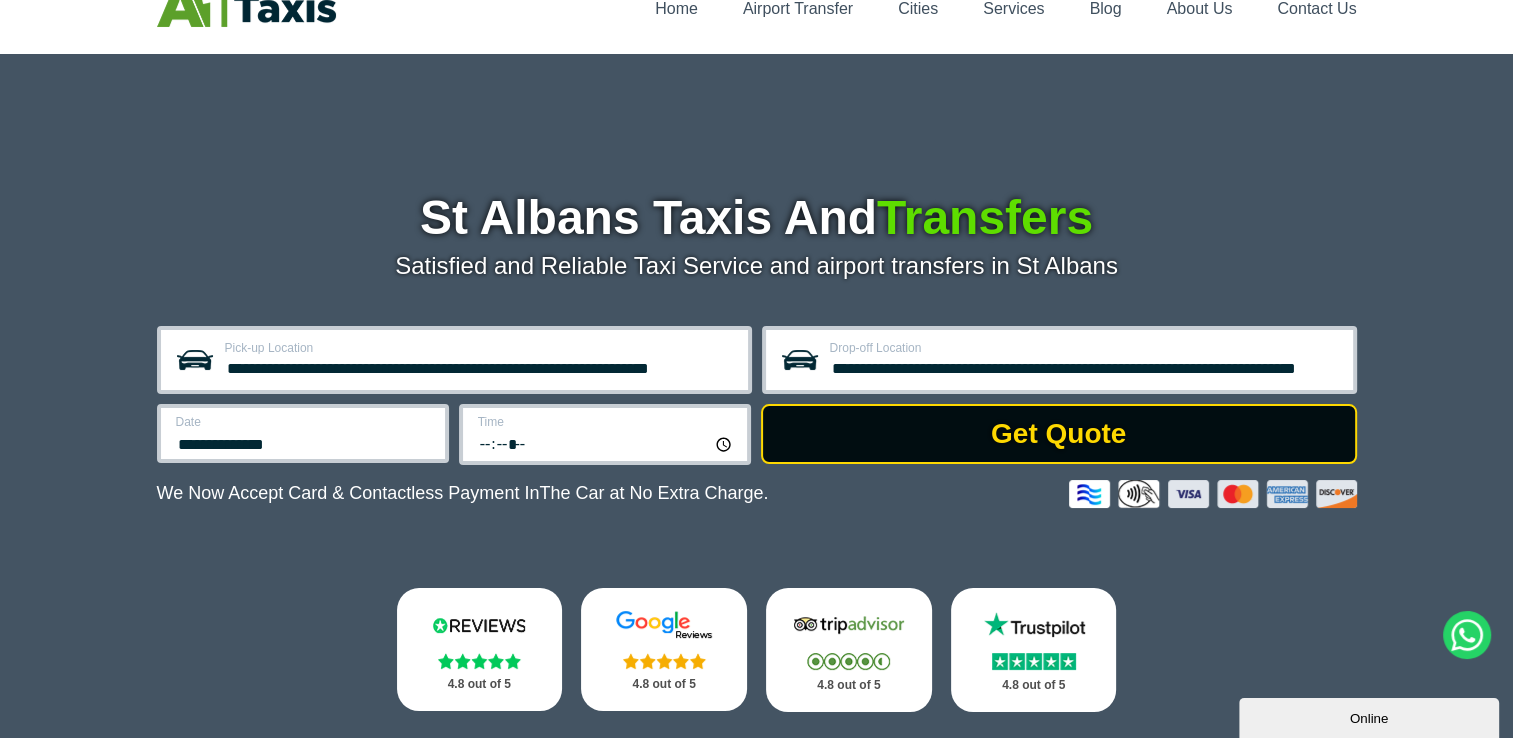 type on "*****" 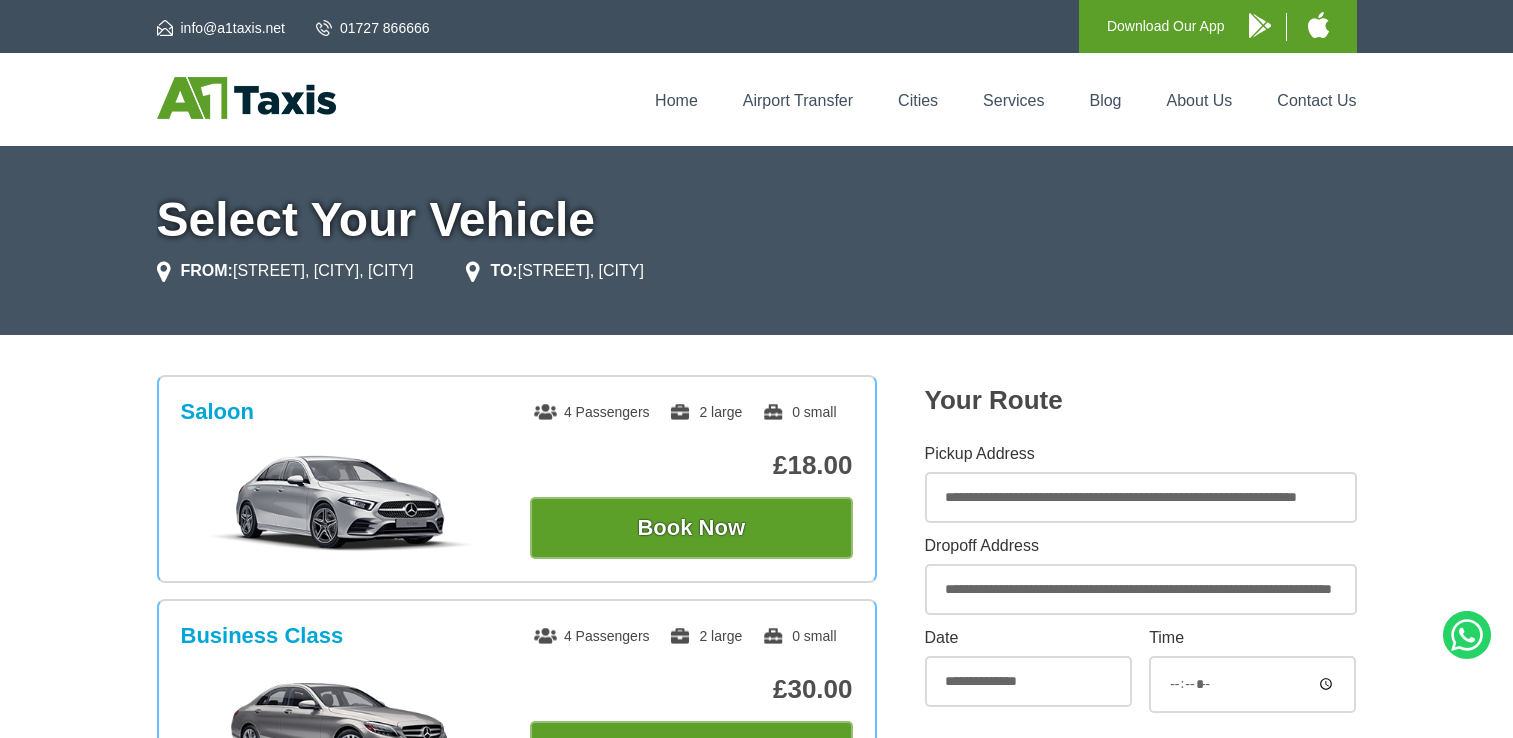 scroll, scrollTop: 0, scrollLeft: 0, axis: both 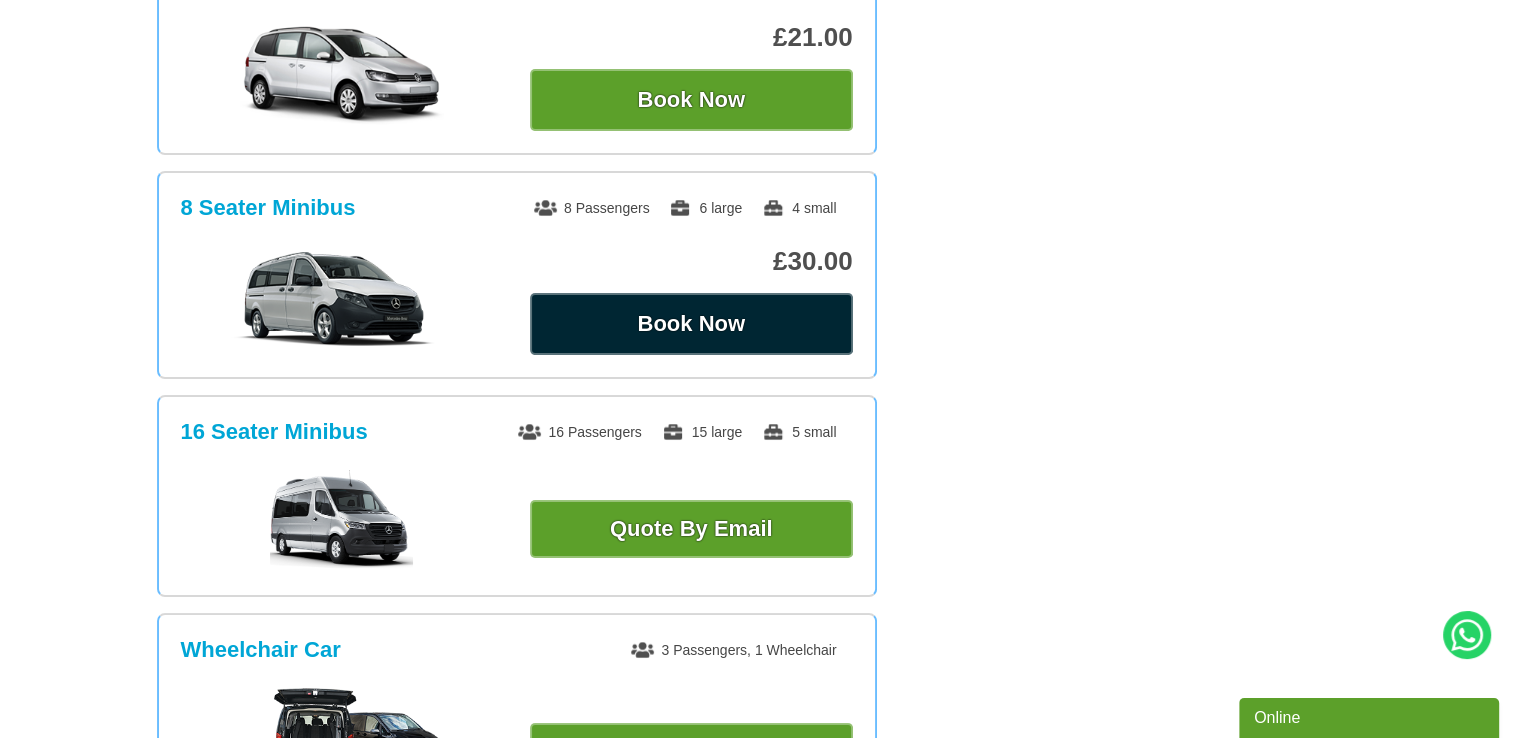 click on "Book Now" at bounding box center [691, 324] 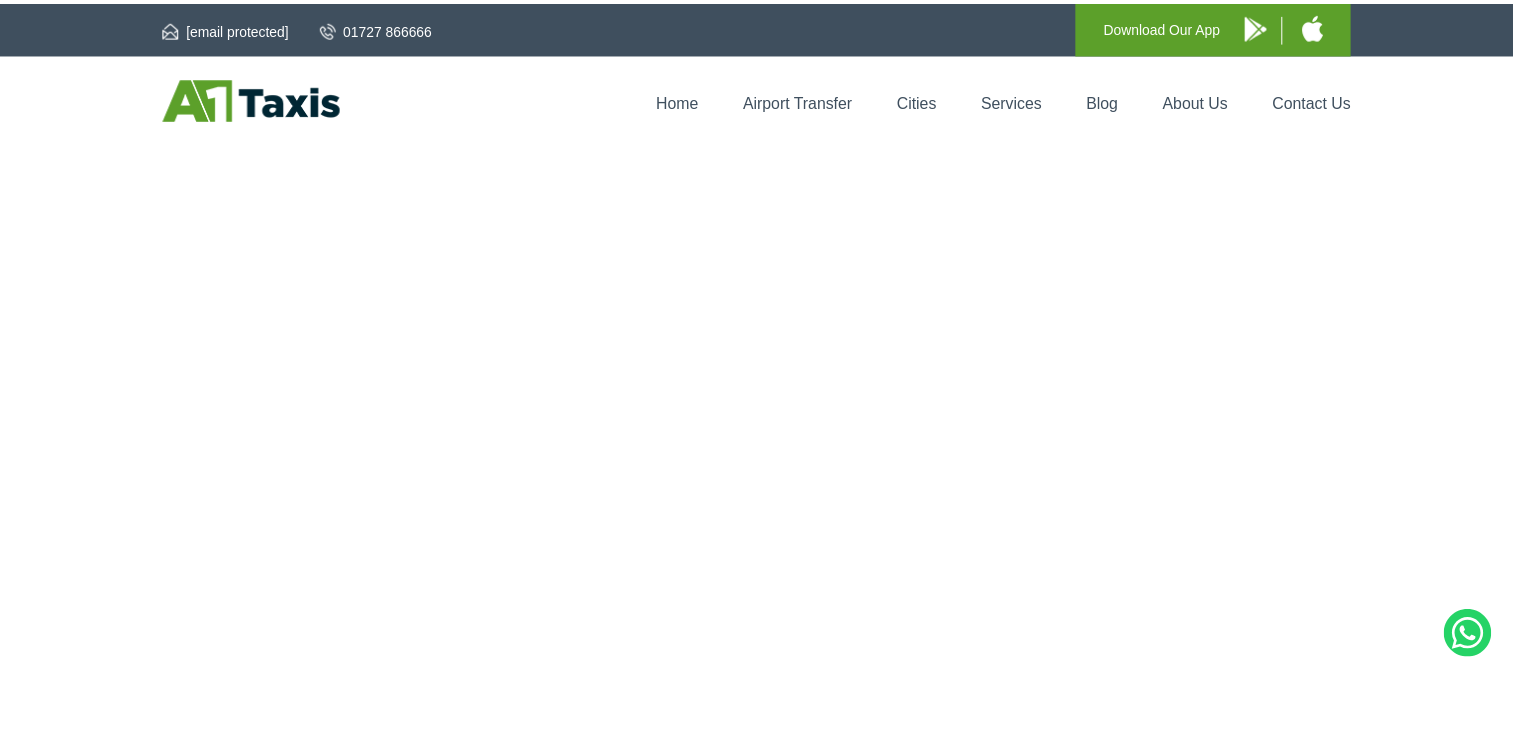 scroll, scrollTop: 0, scrollLeft: 0, axis: both 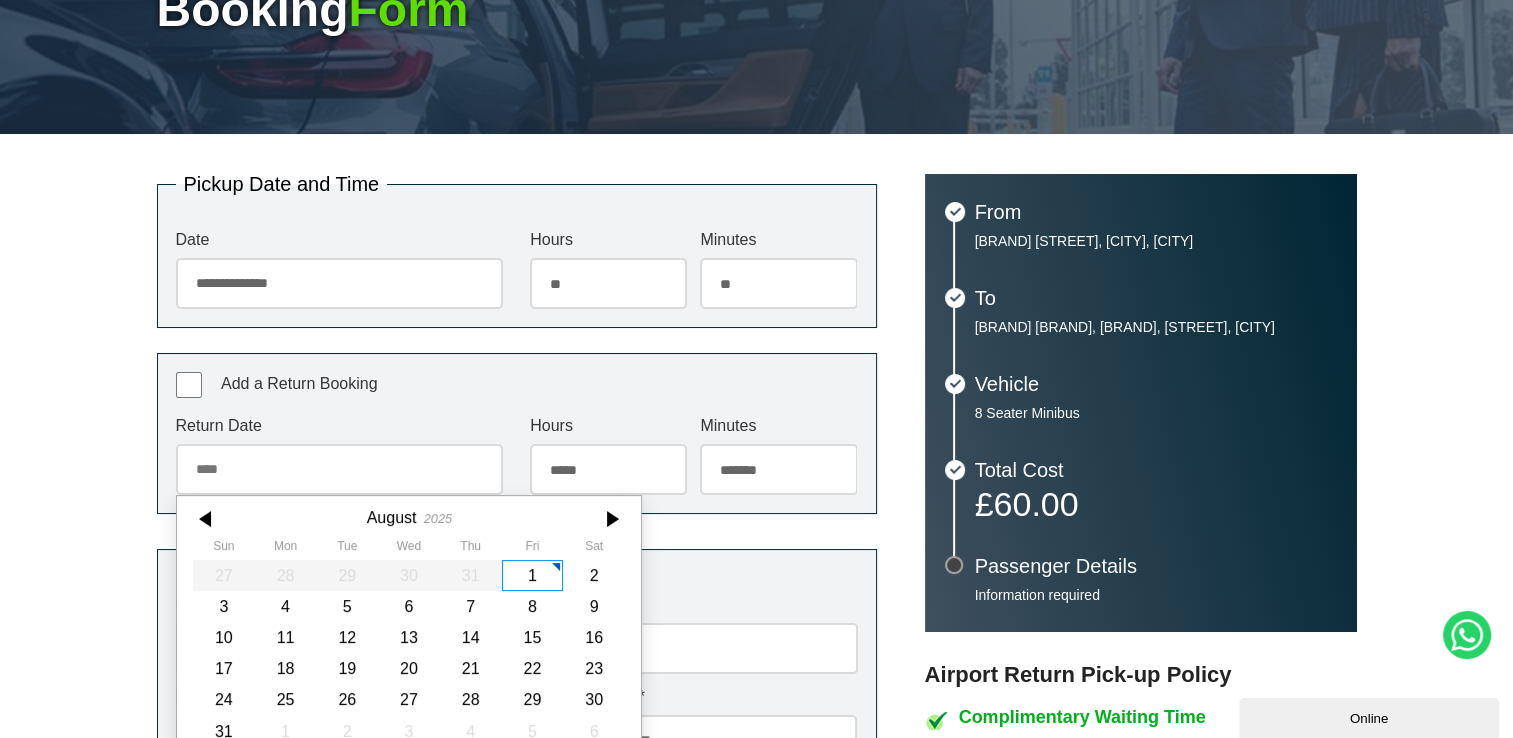 click on "Return Date
August 2025     Sun Mon Tue Wed Thu Fri Sat 27 28 29 30 31 1 2 3 4 5 6 7 8 9 10 11 12 13 14 15 16 17 18 19 20 21 22 23 24 25 26 27 28 29 30 31 1 2 3 4 5 6 Today Close" at bounding box center (339, 456) 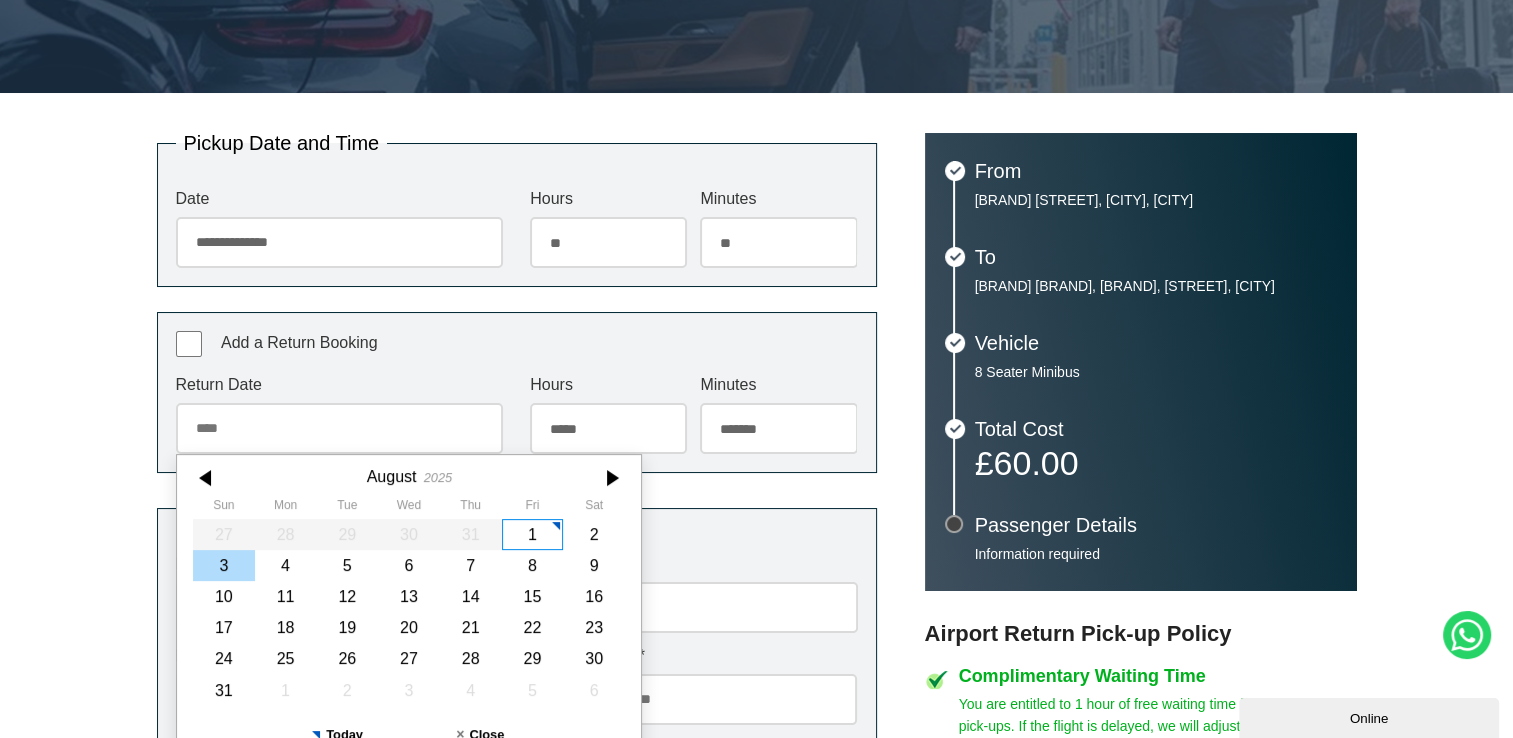 click on "3" at bounding box center [224, 565] 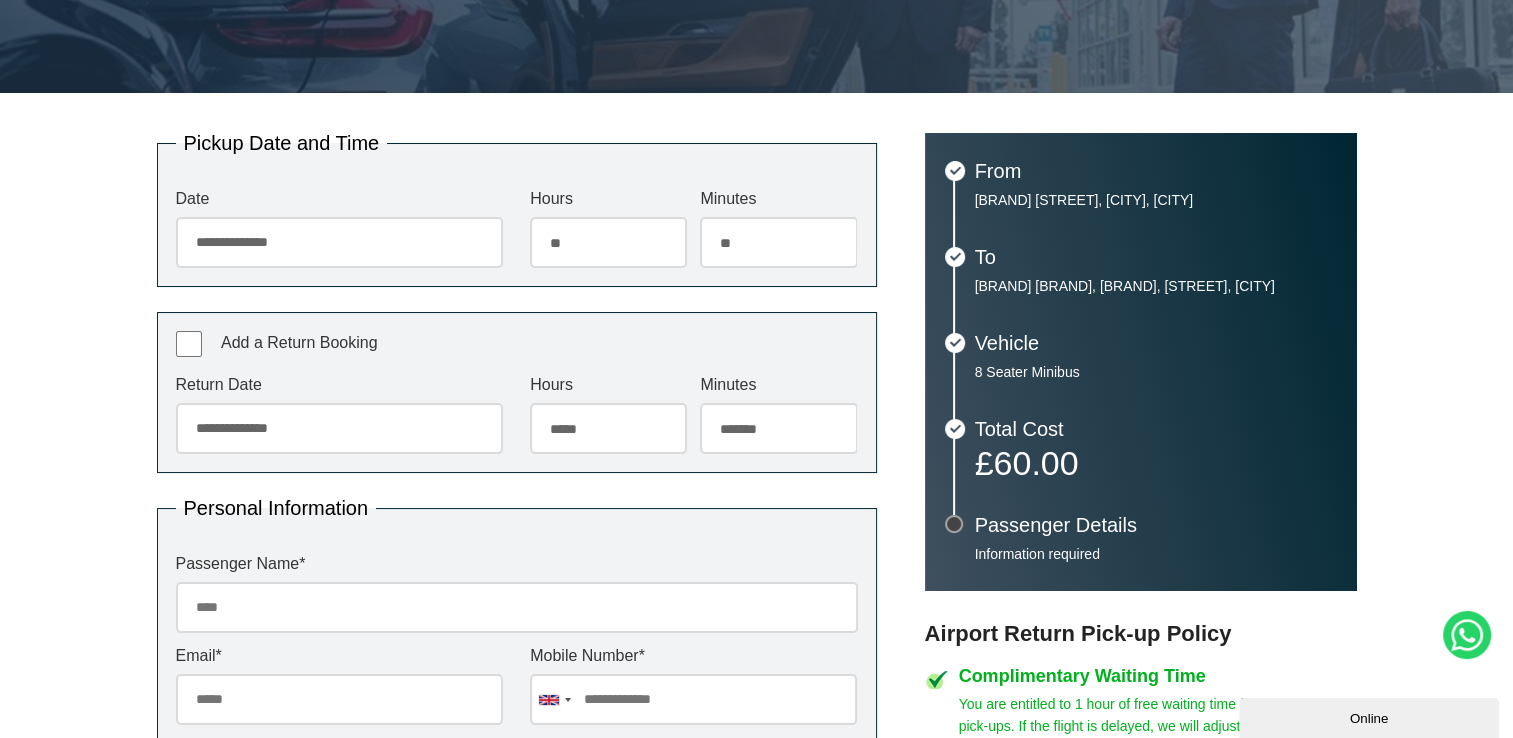 click on "*****
**
**
**
**
**
**
** ** ** ** ** ** ** ** ** ** ** ** ** ** ** ** ** **" at bounding box center (608, 428) 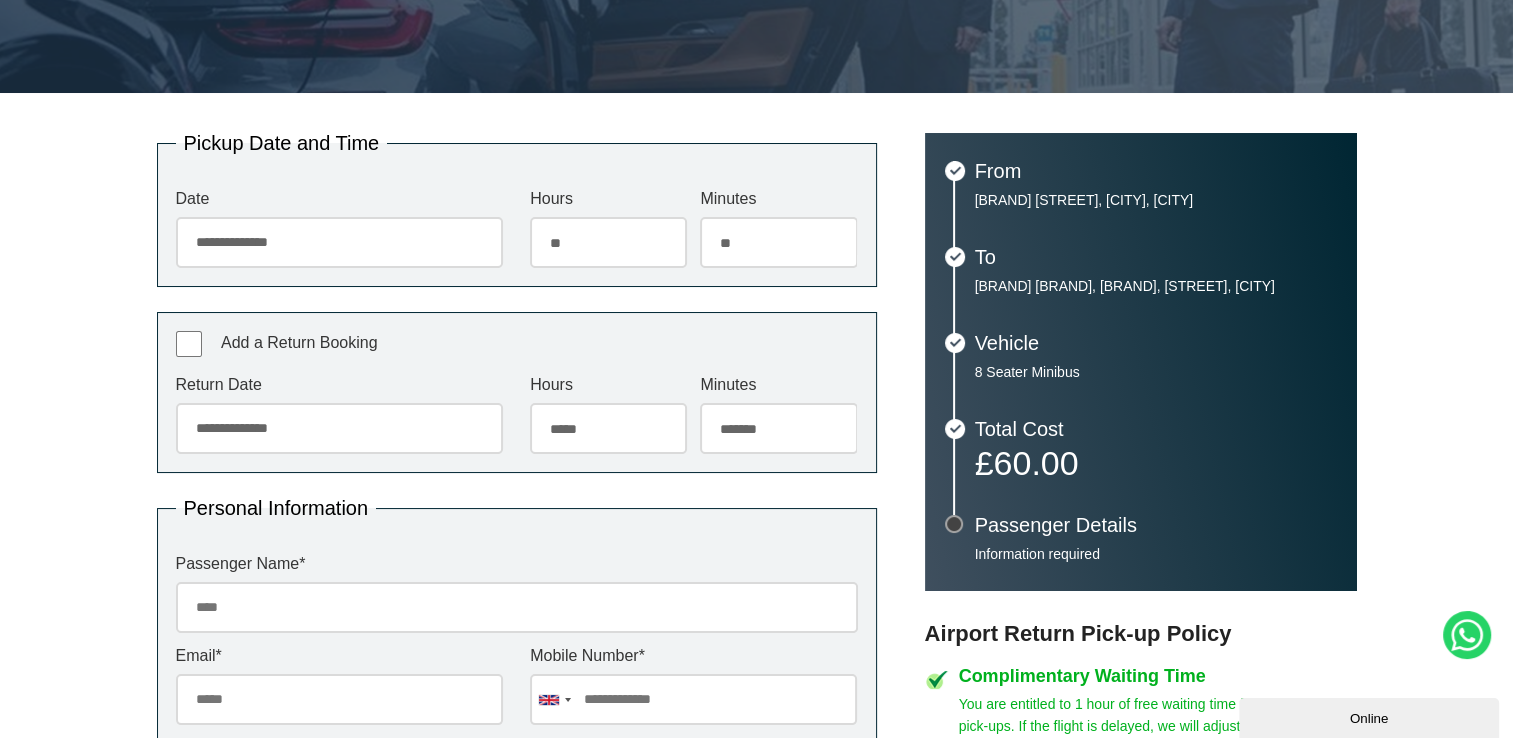 select on "**" 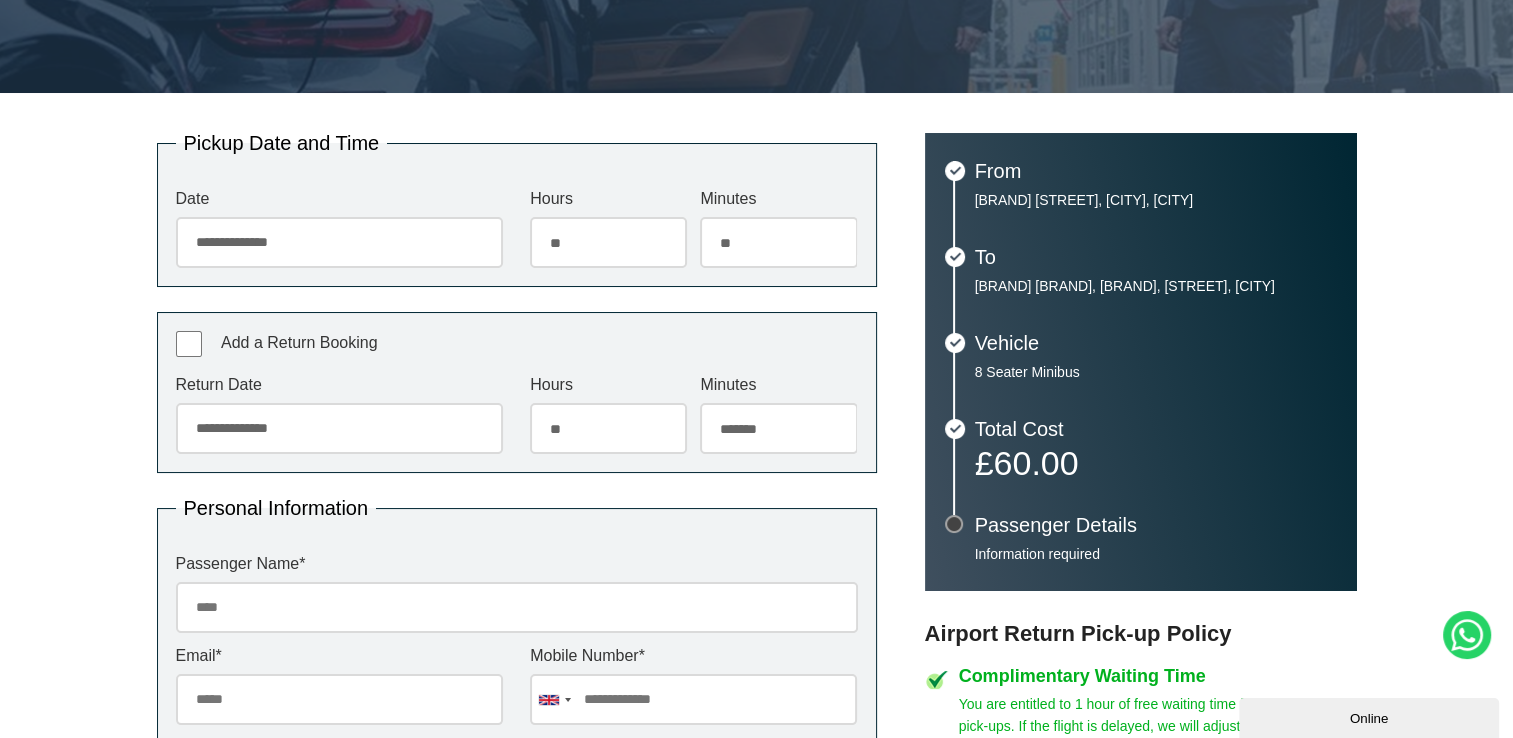 click on "*****
**
**
**
**
**
**
** ** ** ** ** ** ** ** ** ** ** ** ** ** ** ** ** **" at bounding box center [608, 428] 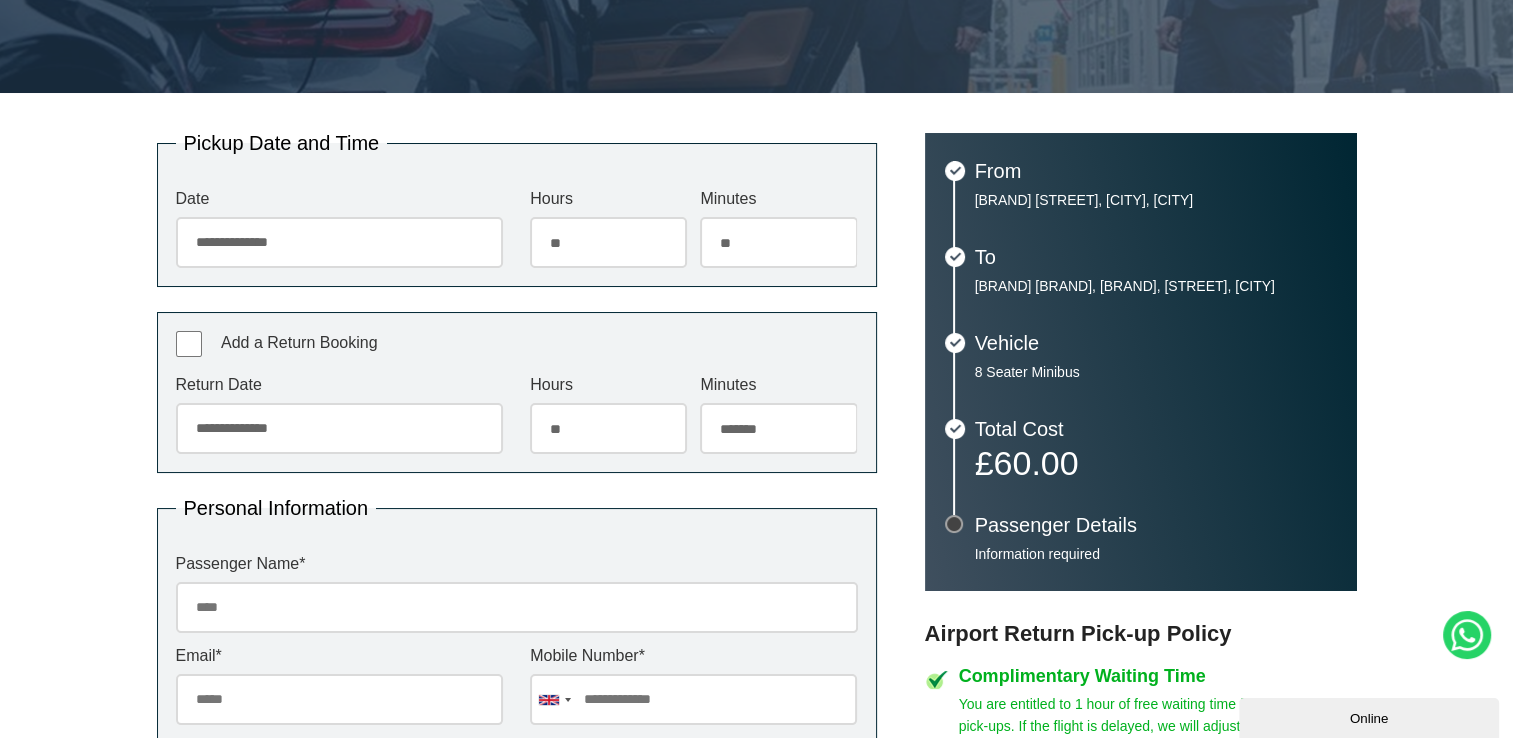 click on "*******
**
**
**
**
**
**
** ** ** ** ** ** ** ** ** ** ** ** ** ** ** ** ** ** ** ** ** ** ** ** ** ** **" at bounding box center [778, 428] 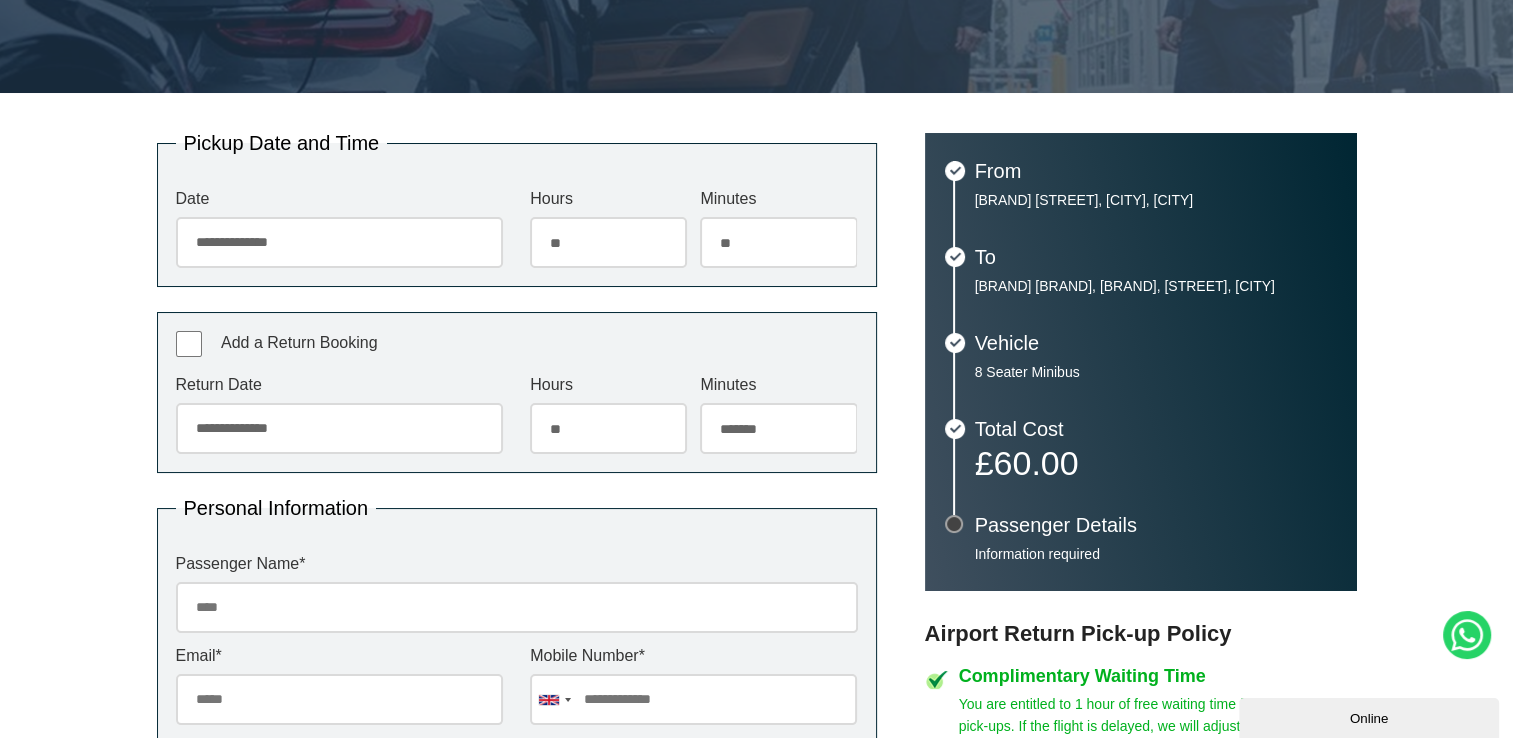 select on "**" 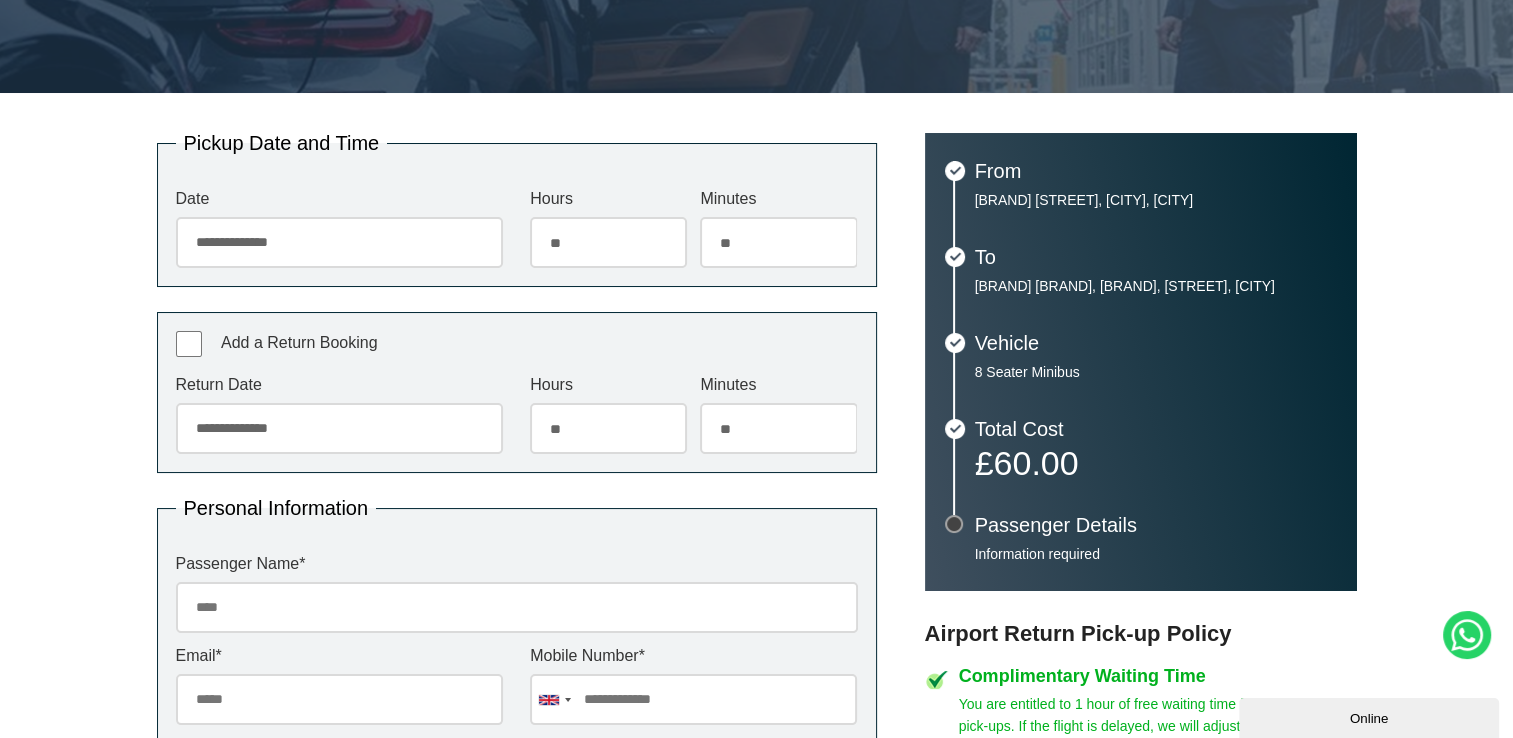 click on "*******
**
**
**
**
**
**
** ** ** ** ** ** ** ** ** ** ** ** ** ** ** ** ** ** ** ** ** ** ** ** ** ** **" at bounding box center [778, 428] 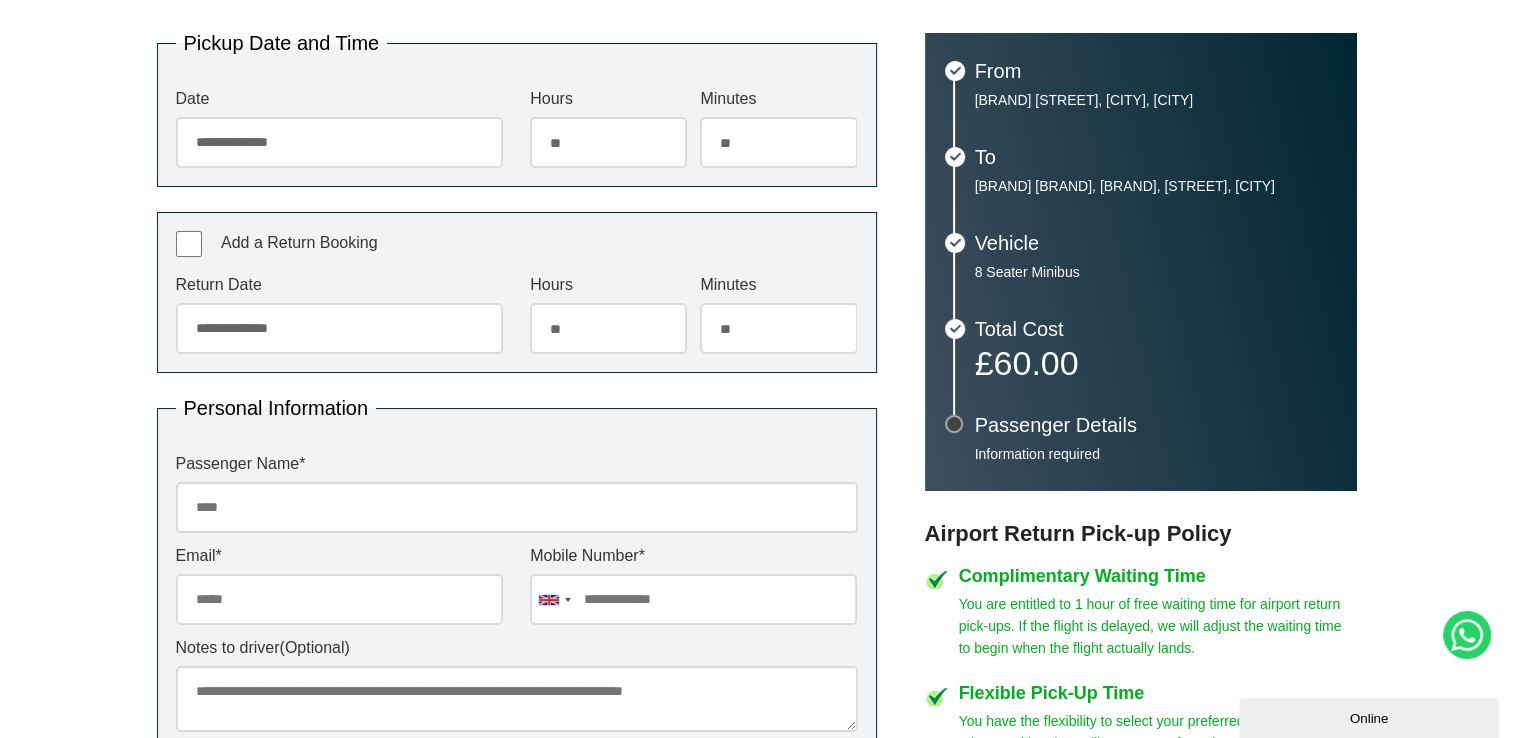 scroll, scrollTop: 541, scrollLeft: 0, axis: vertical 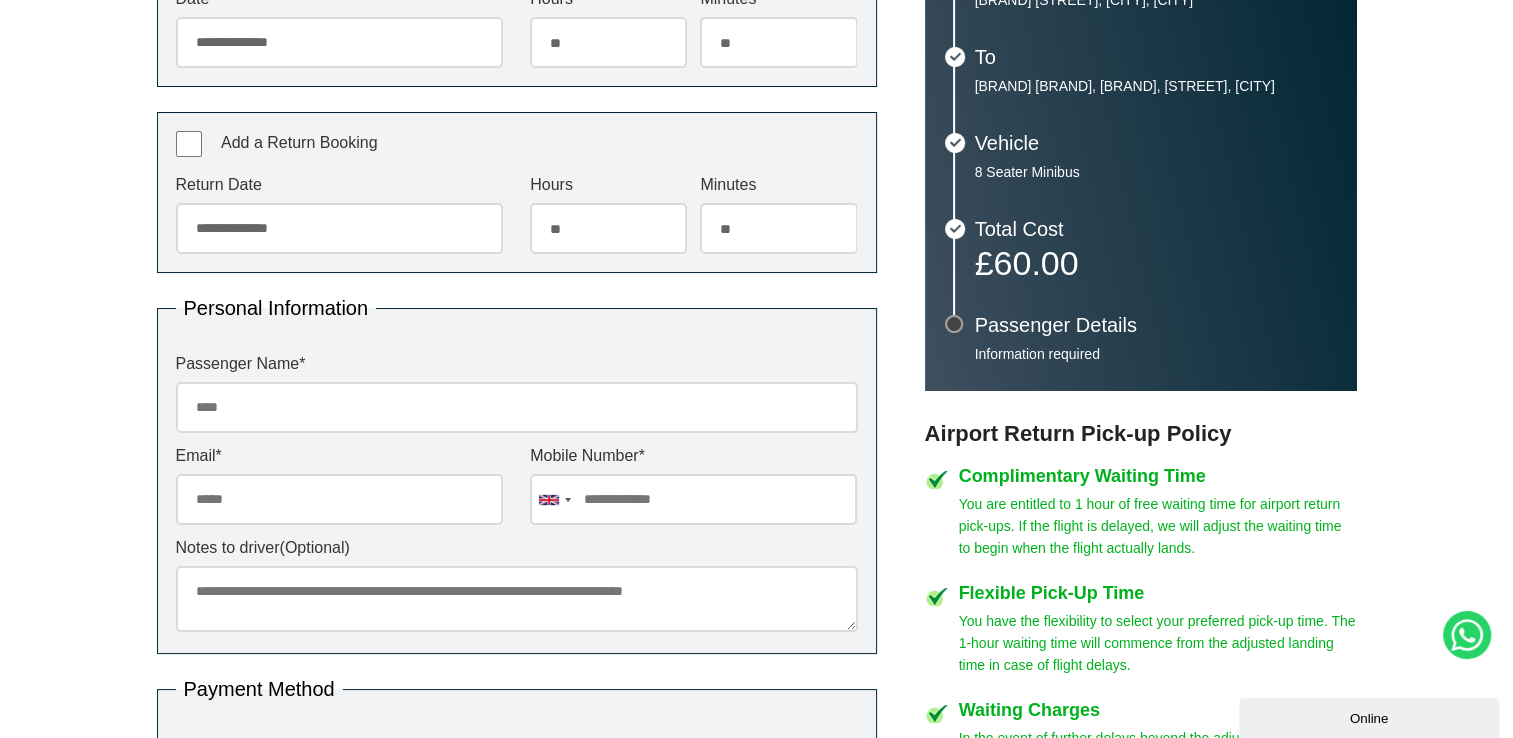 click on "Passenger Name  *" at bounding box center [517, 407] 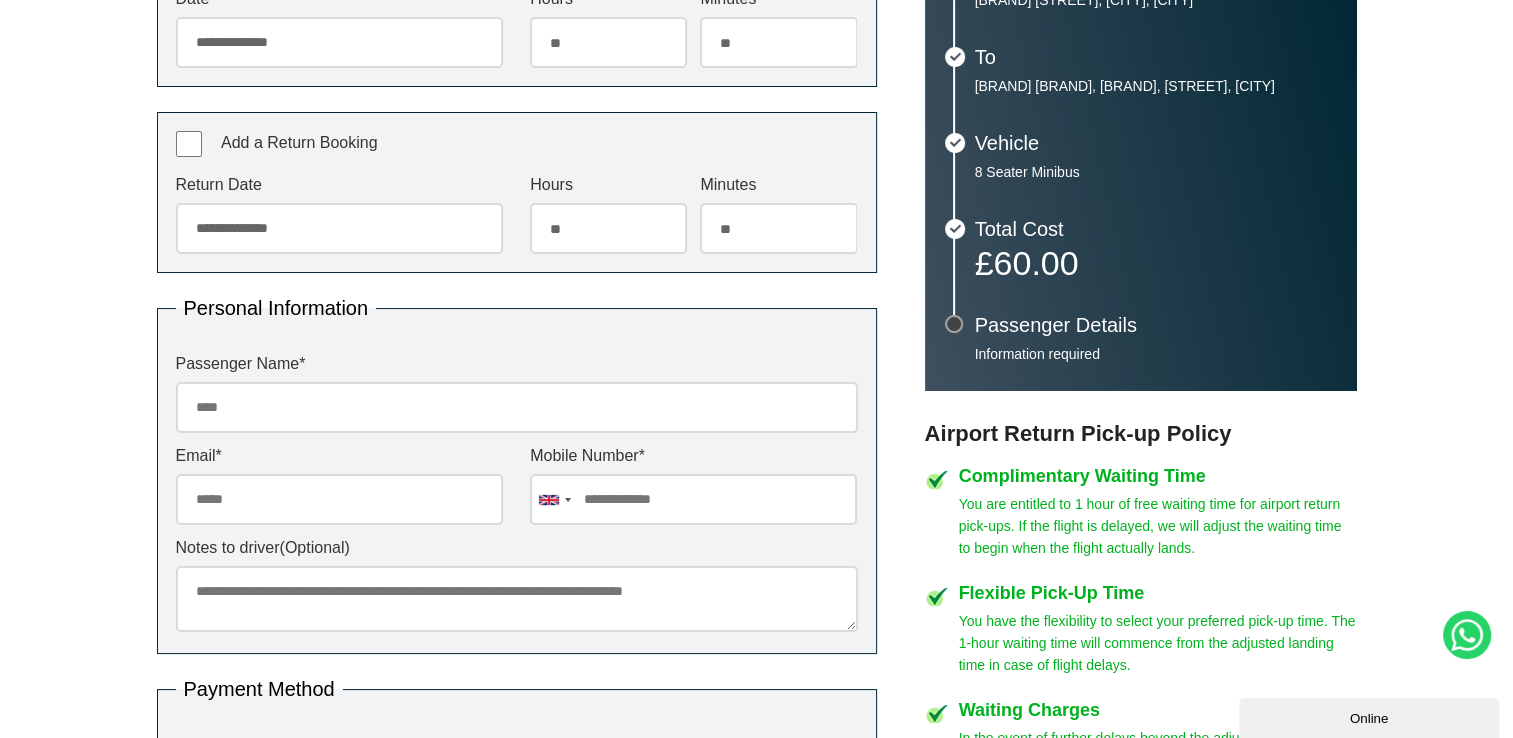 type on "**********" 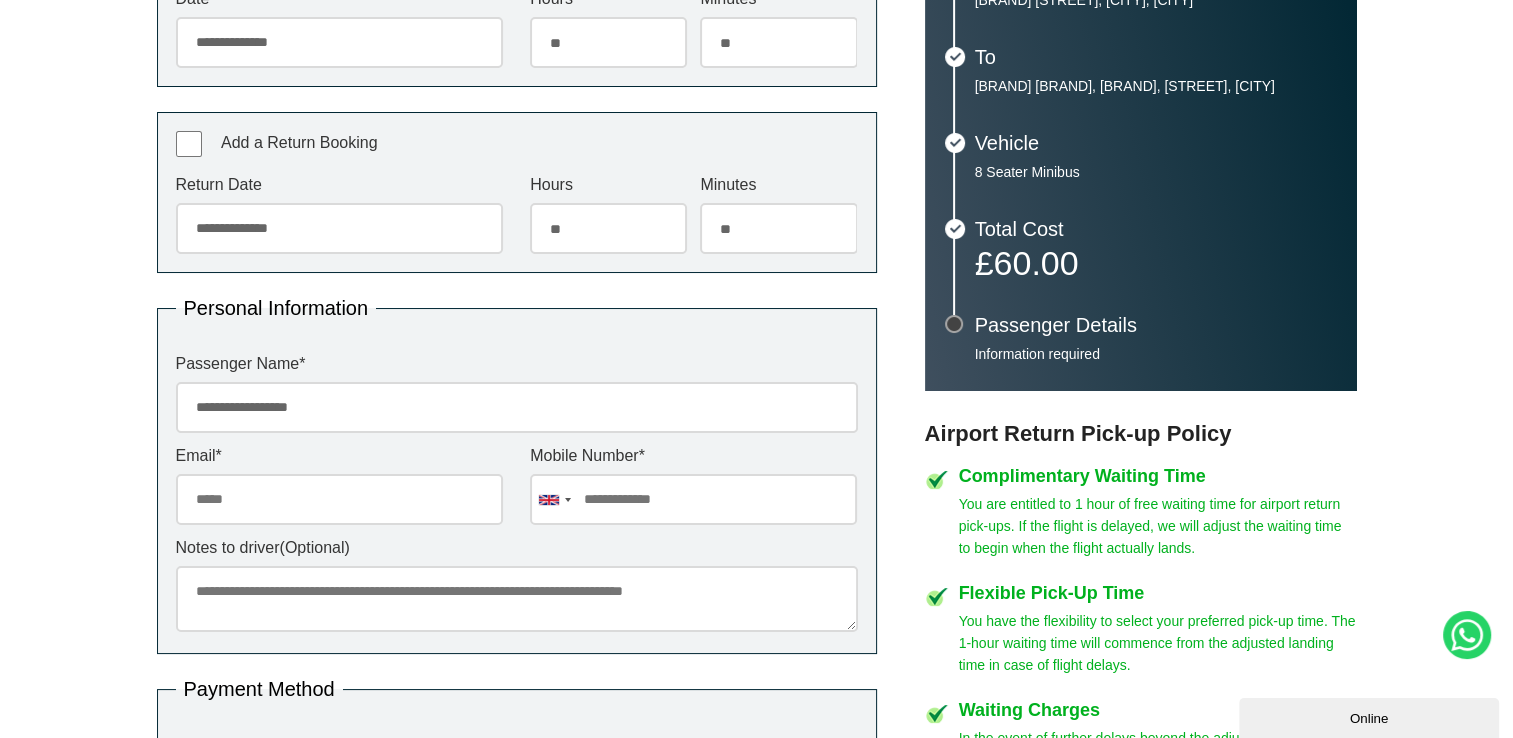 type on "**********" 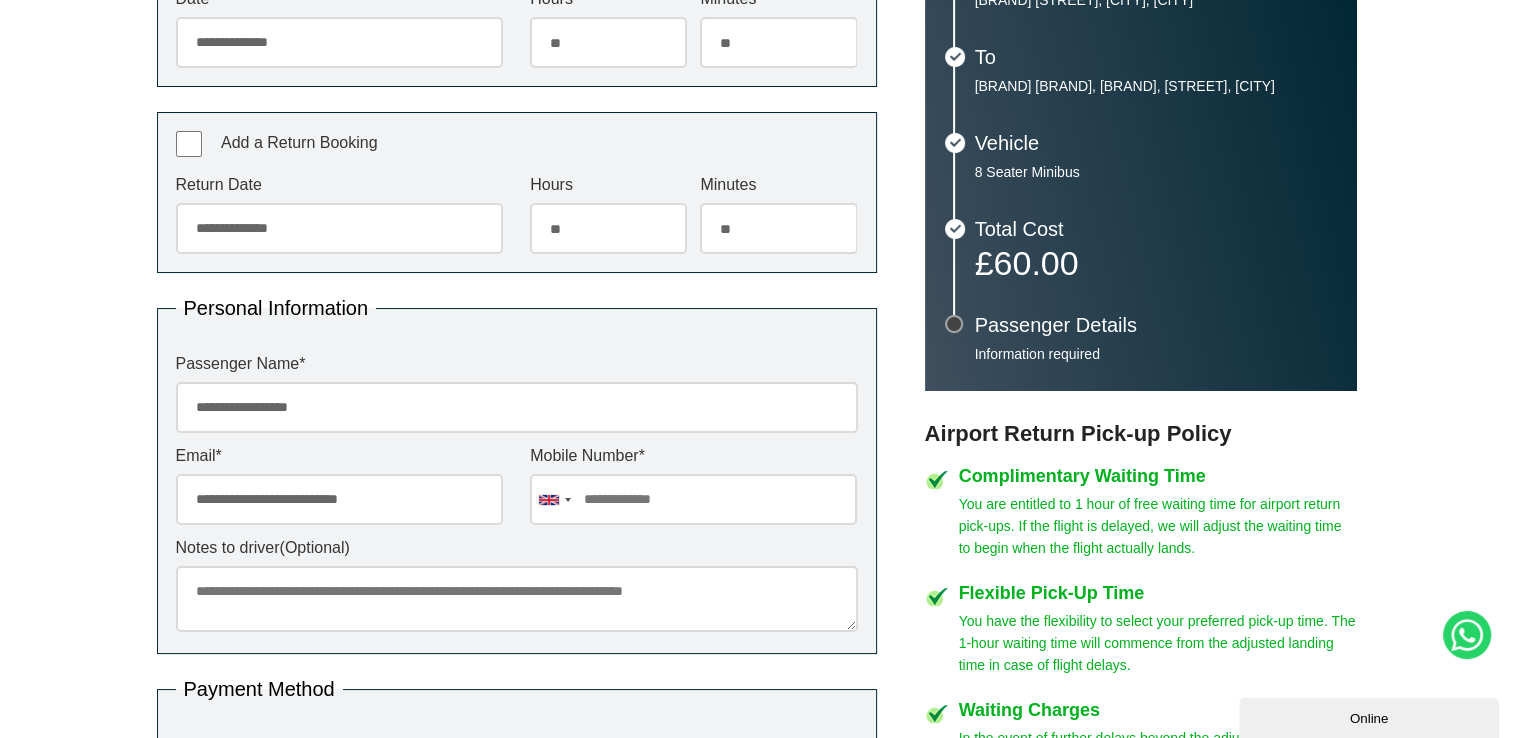 type on "**********" 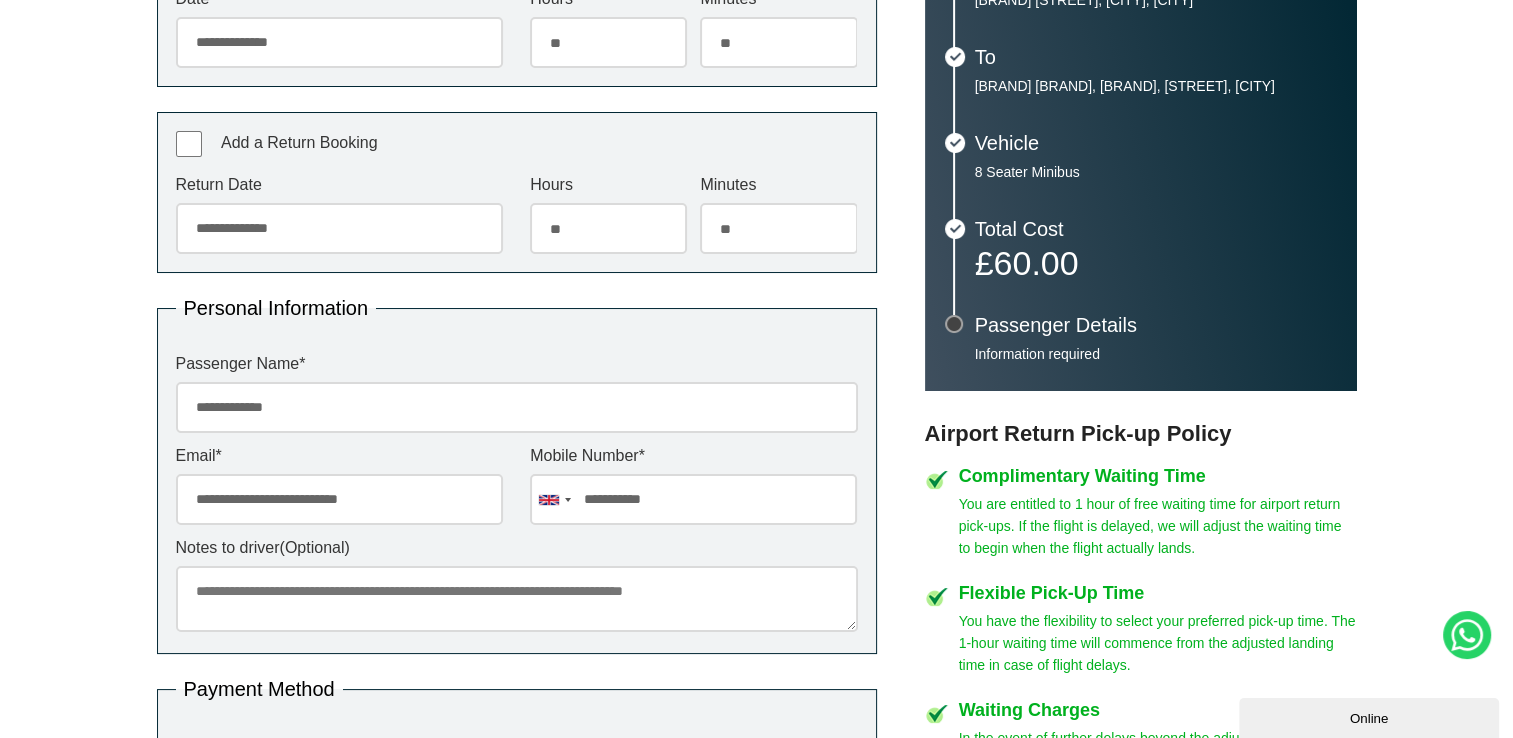 drag, startPoint x: 339, startPoint y: 392, endPoint x: 166, endPoint y: 393, distance: 173.00288 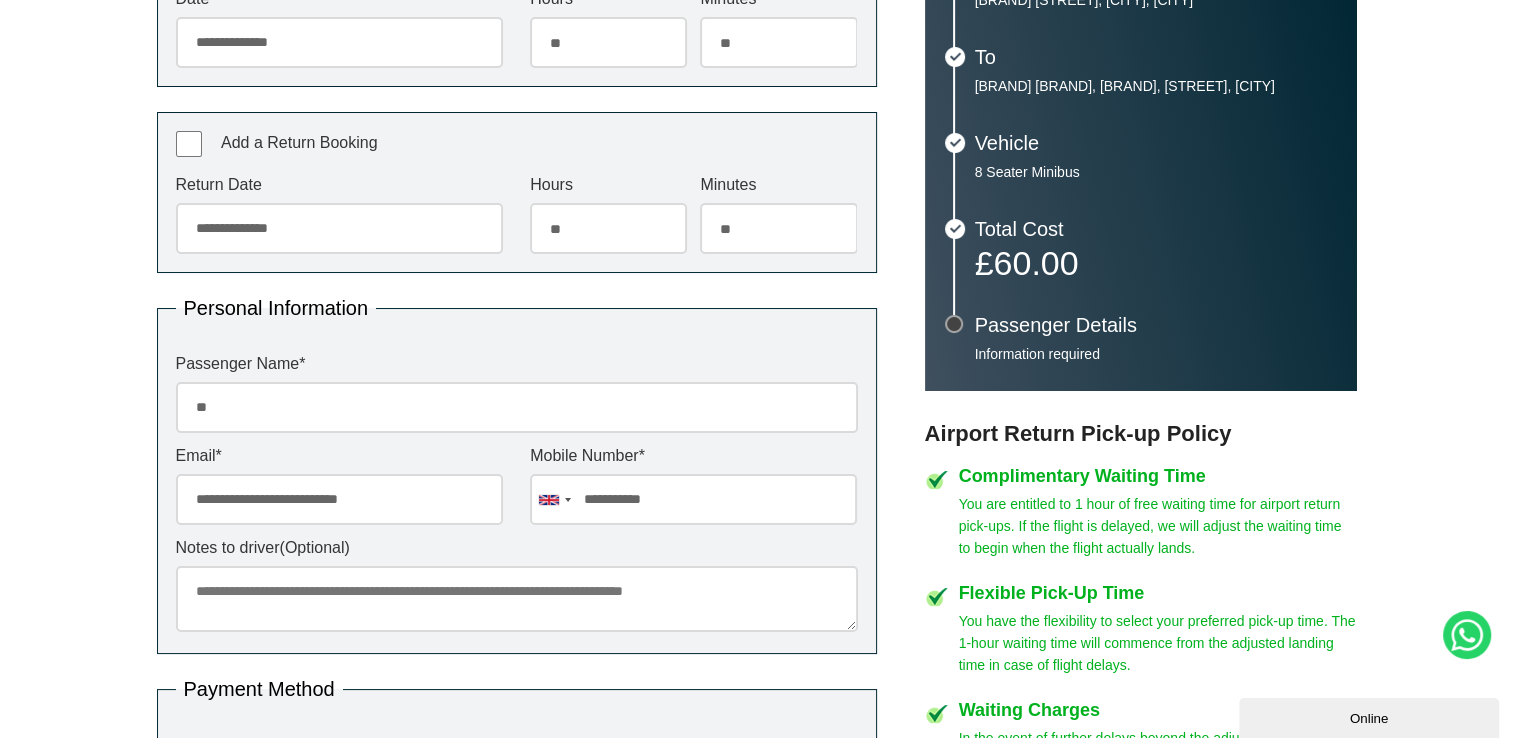 type on "**********" 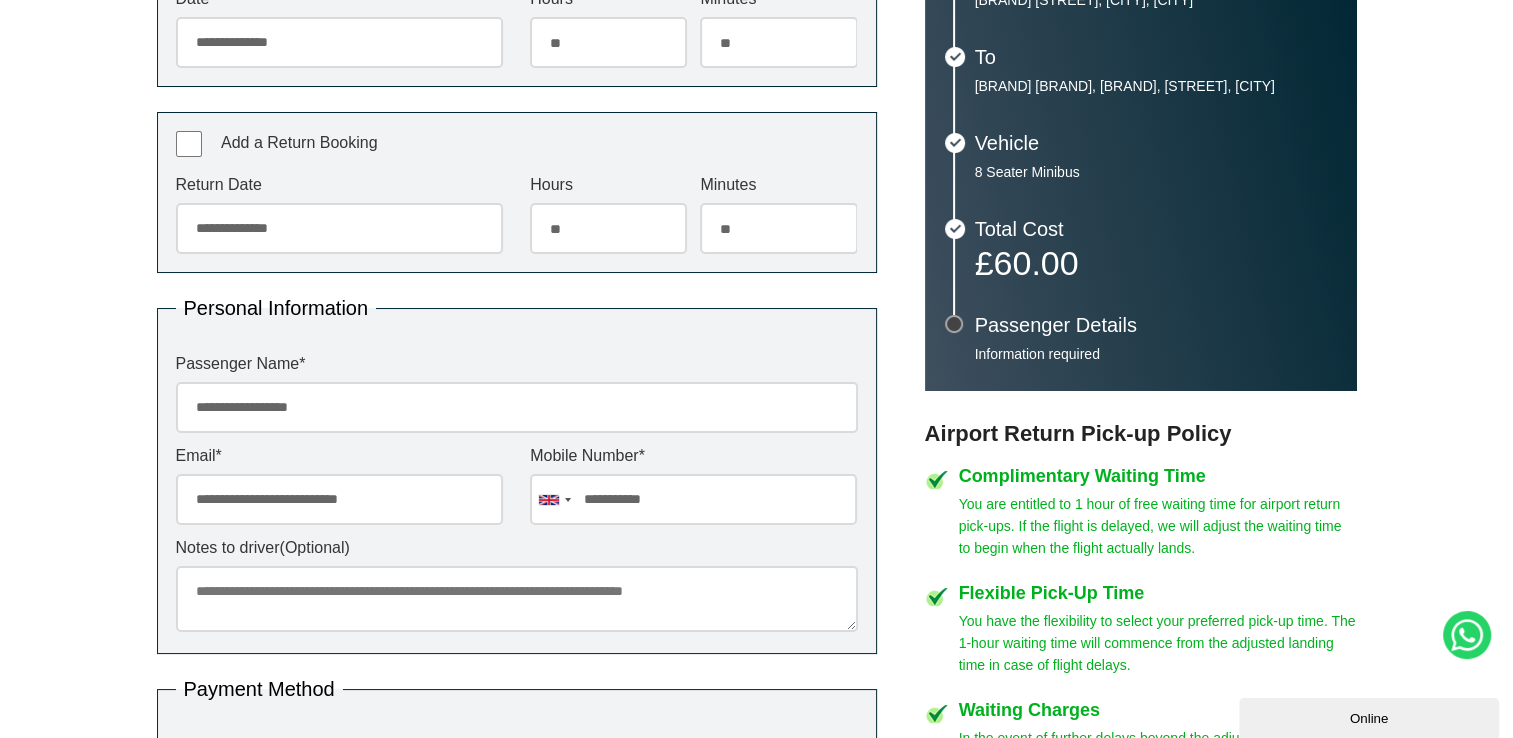 click on "**********" at bounding box center [756, 456] 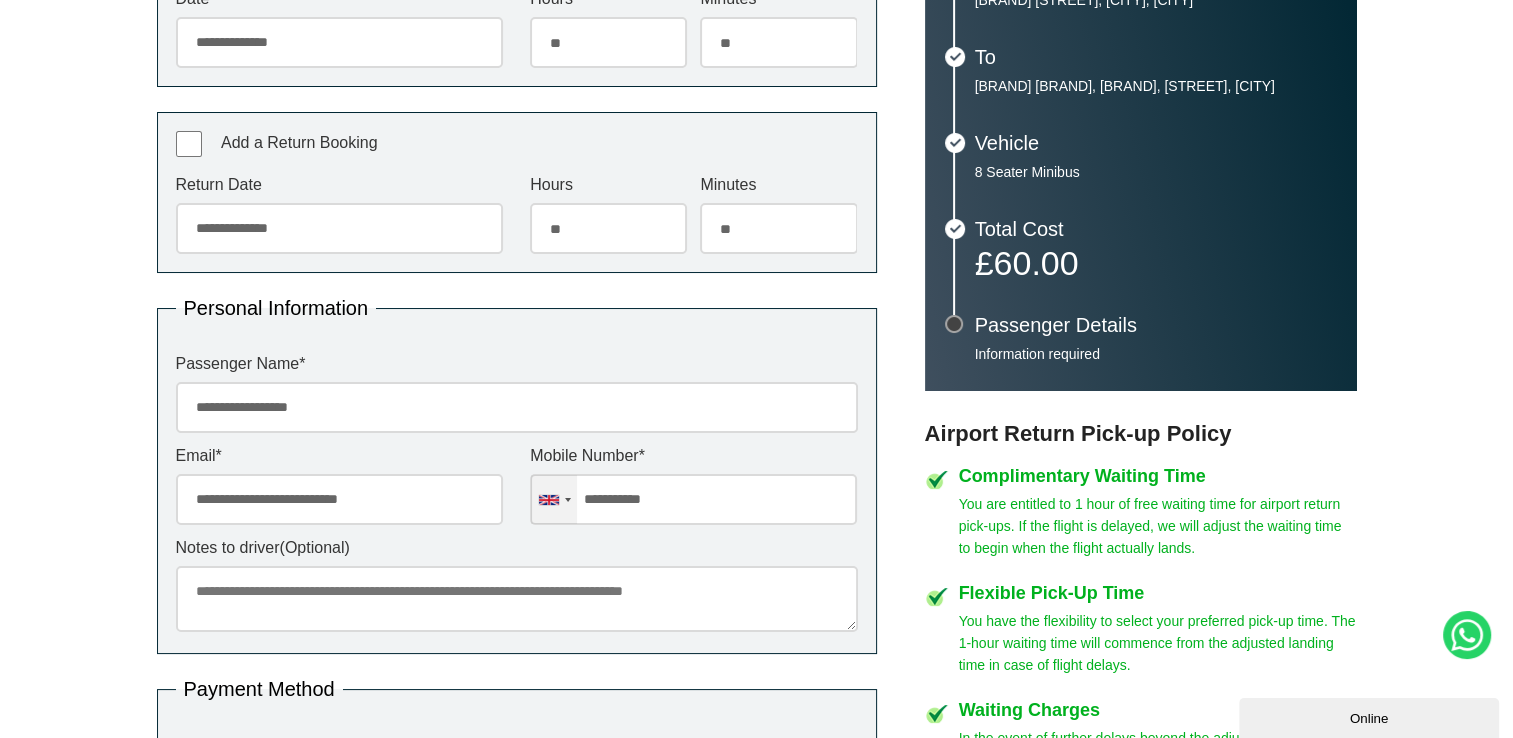 drag, startPoint x: 709, startPoint y: 498, endPoint x: 574, endPoint y: 504, distance: 135.13327 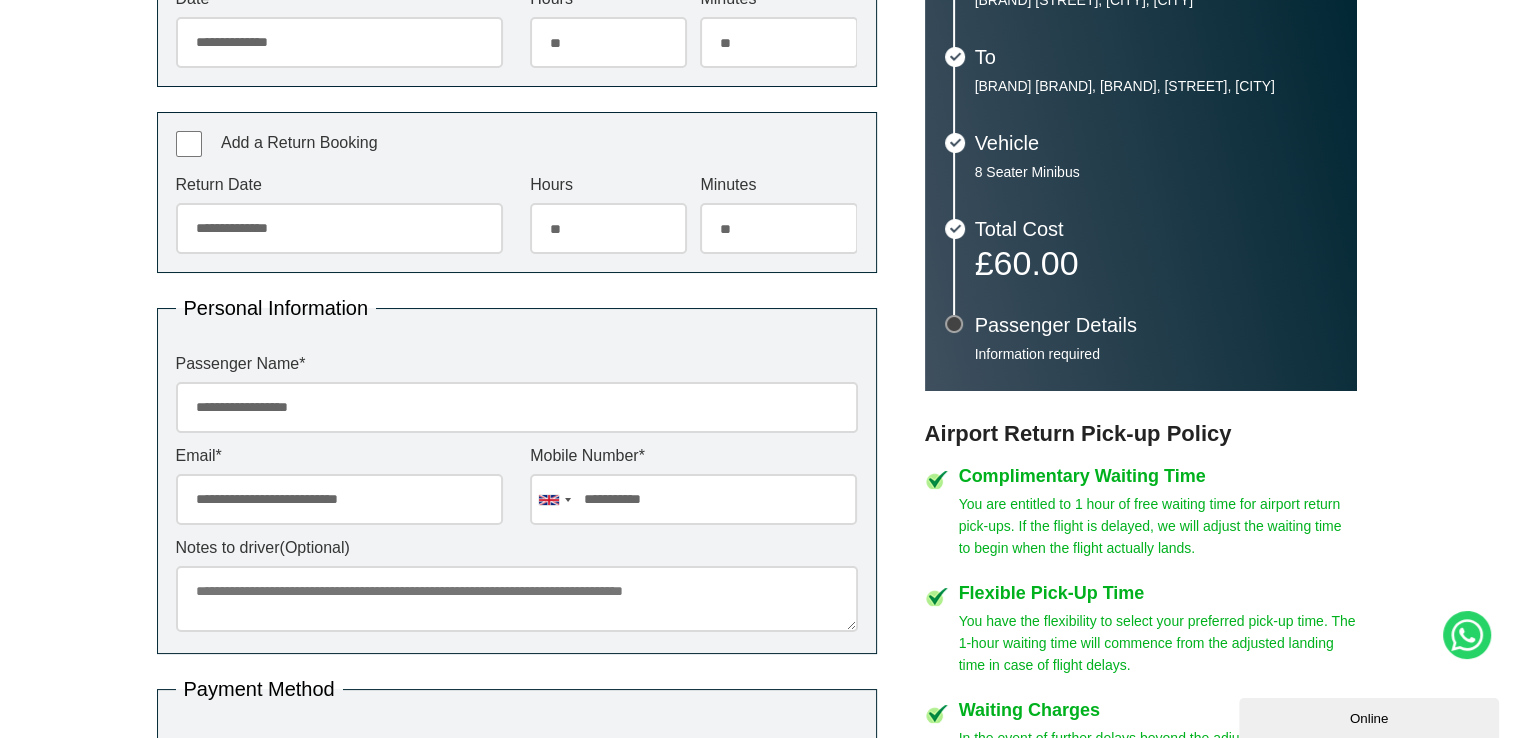 paste 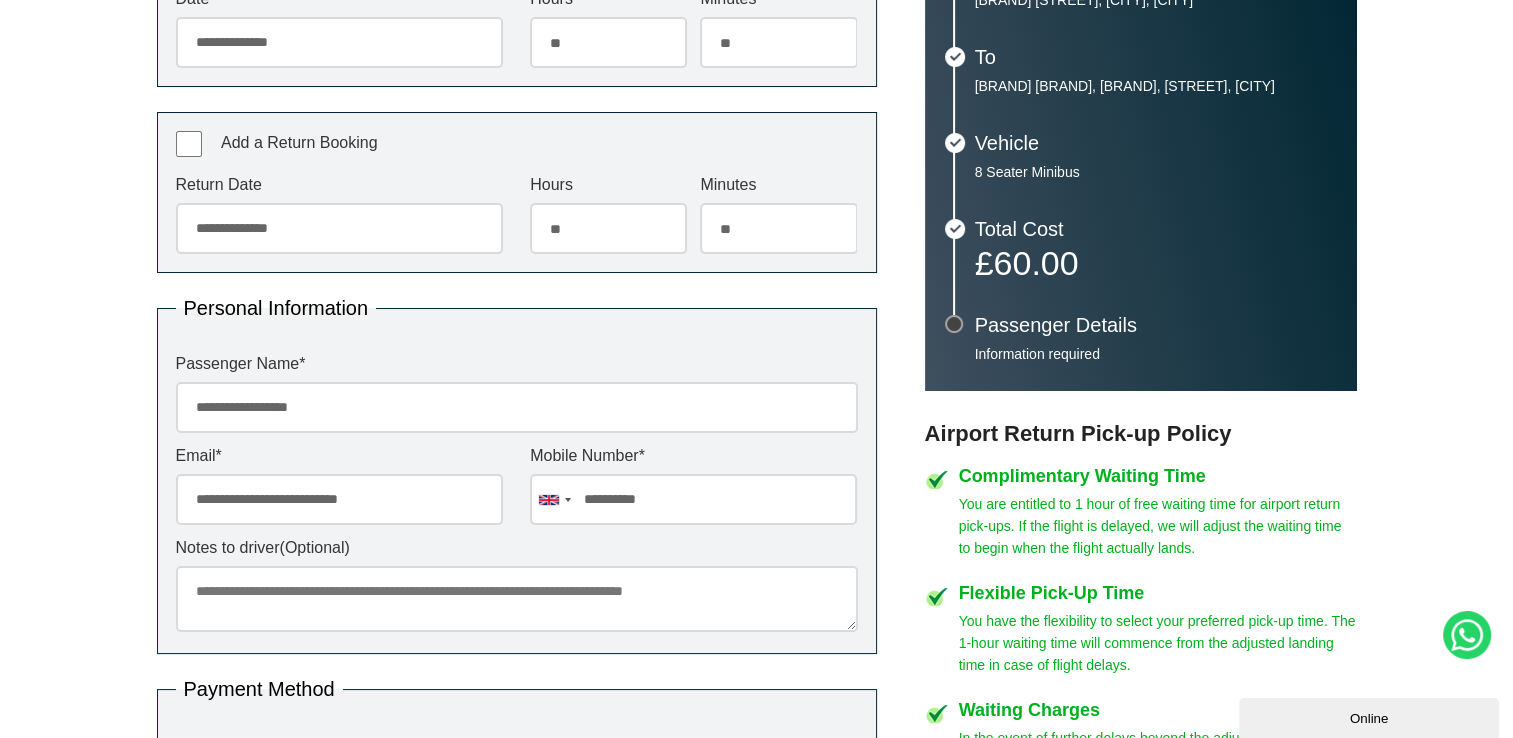 type on "**********" 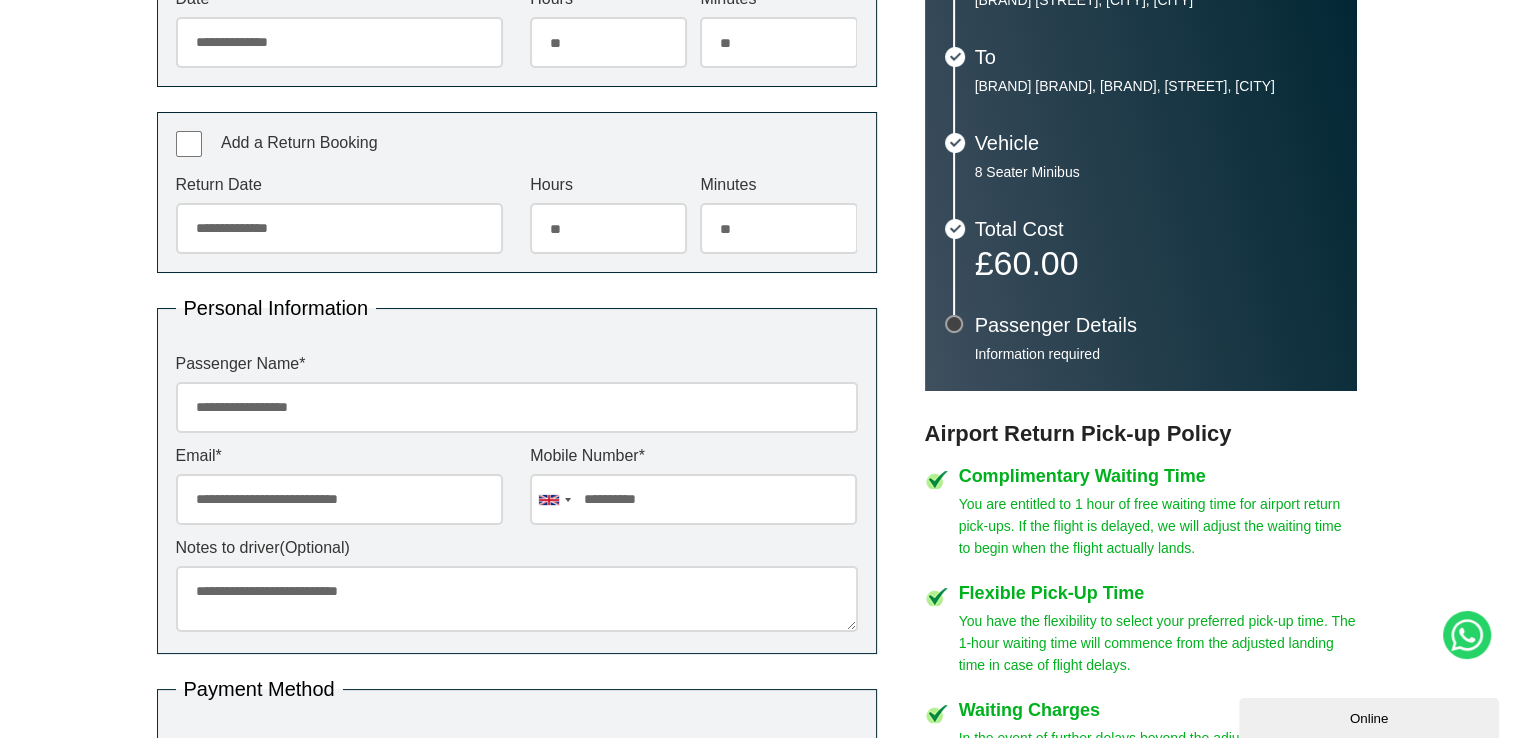 scroll, scrollTop: 441, scrollLeft: 0, axis: vertical 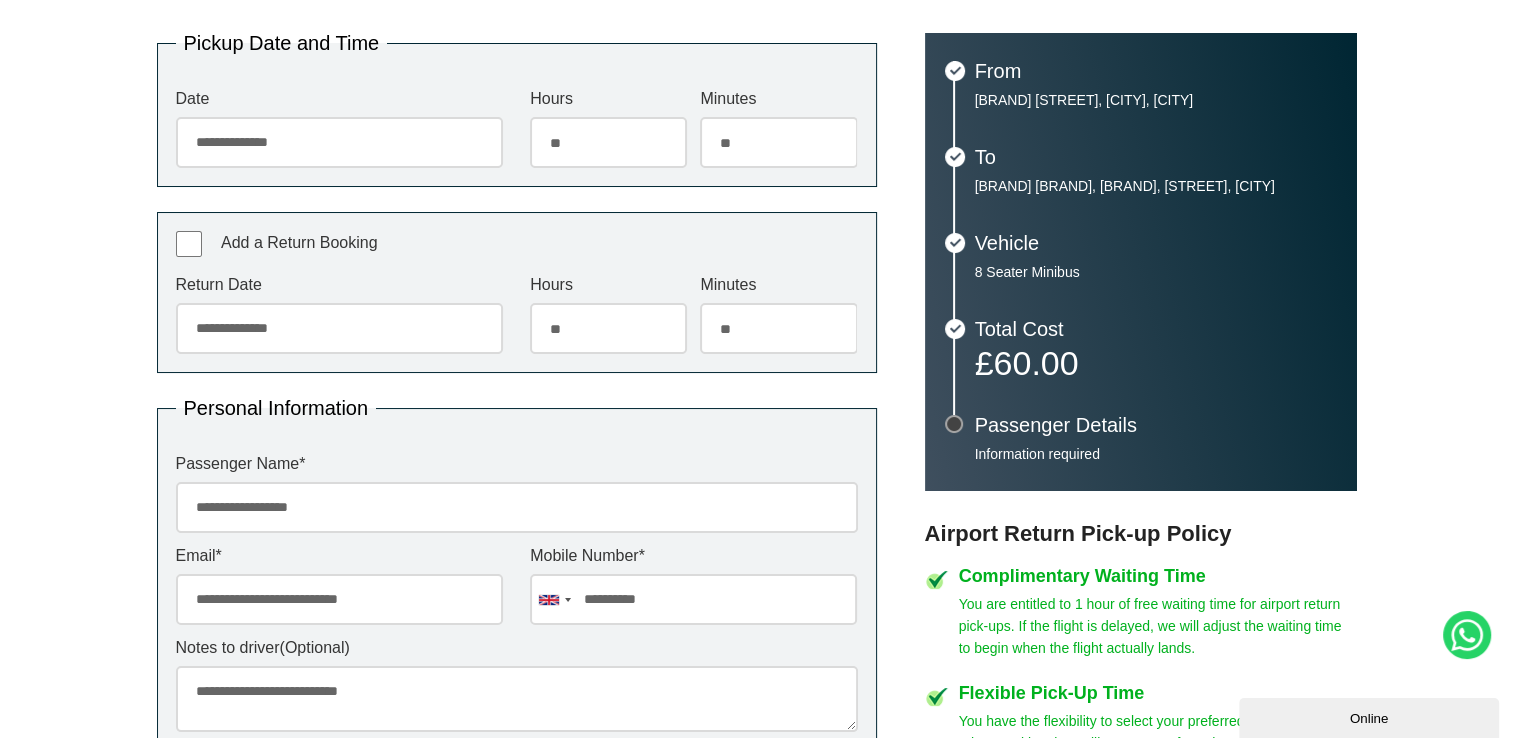 type on "**********" 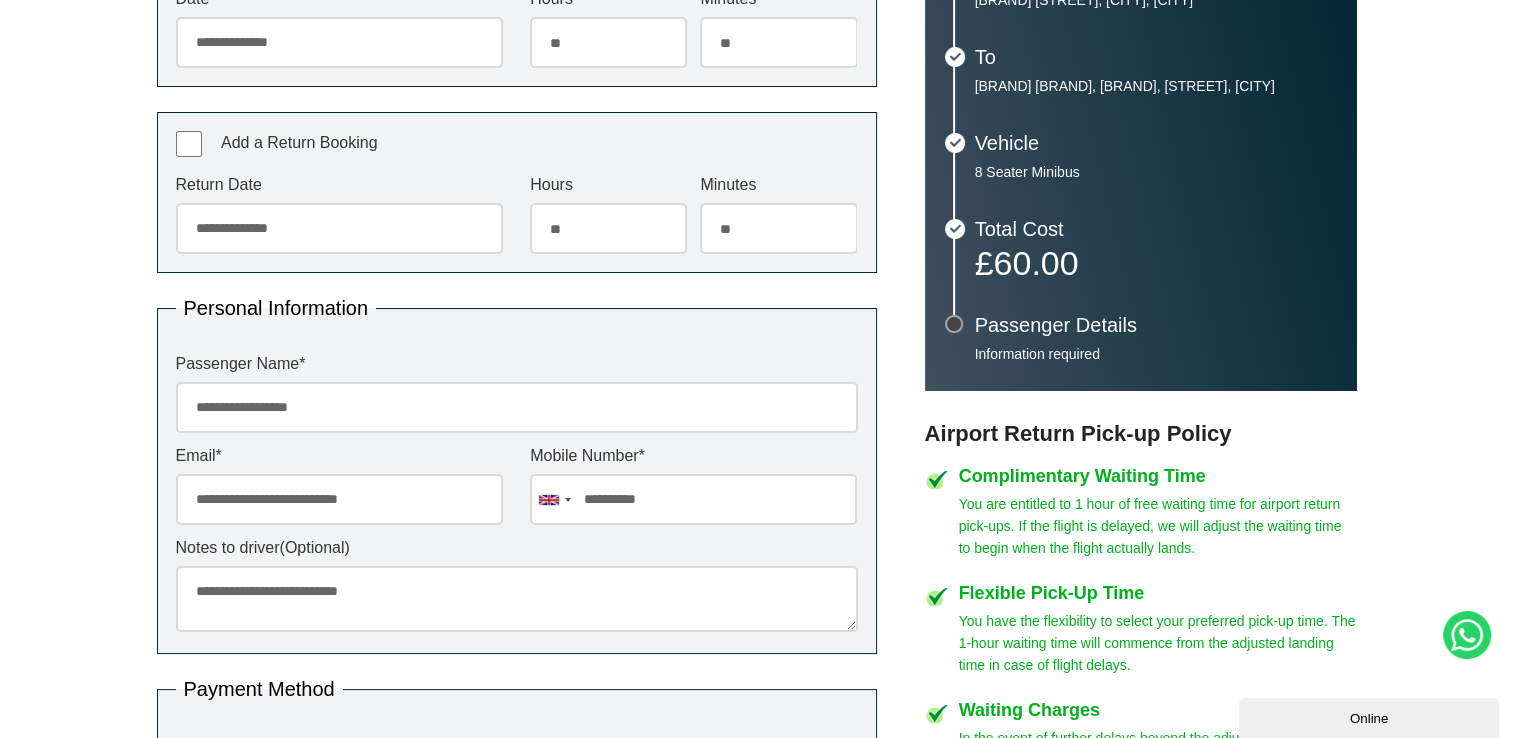 scroll, scrollTop: 941, scrollLeft: 0, axis: vertical 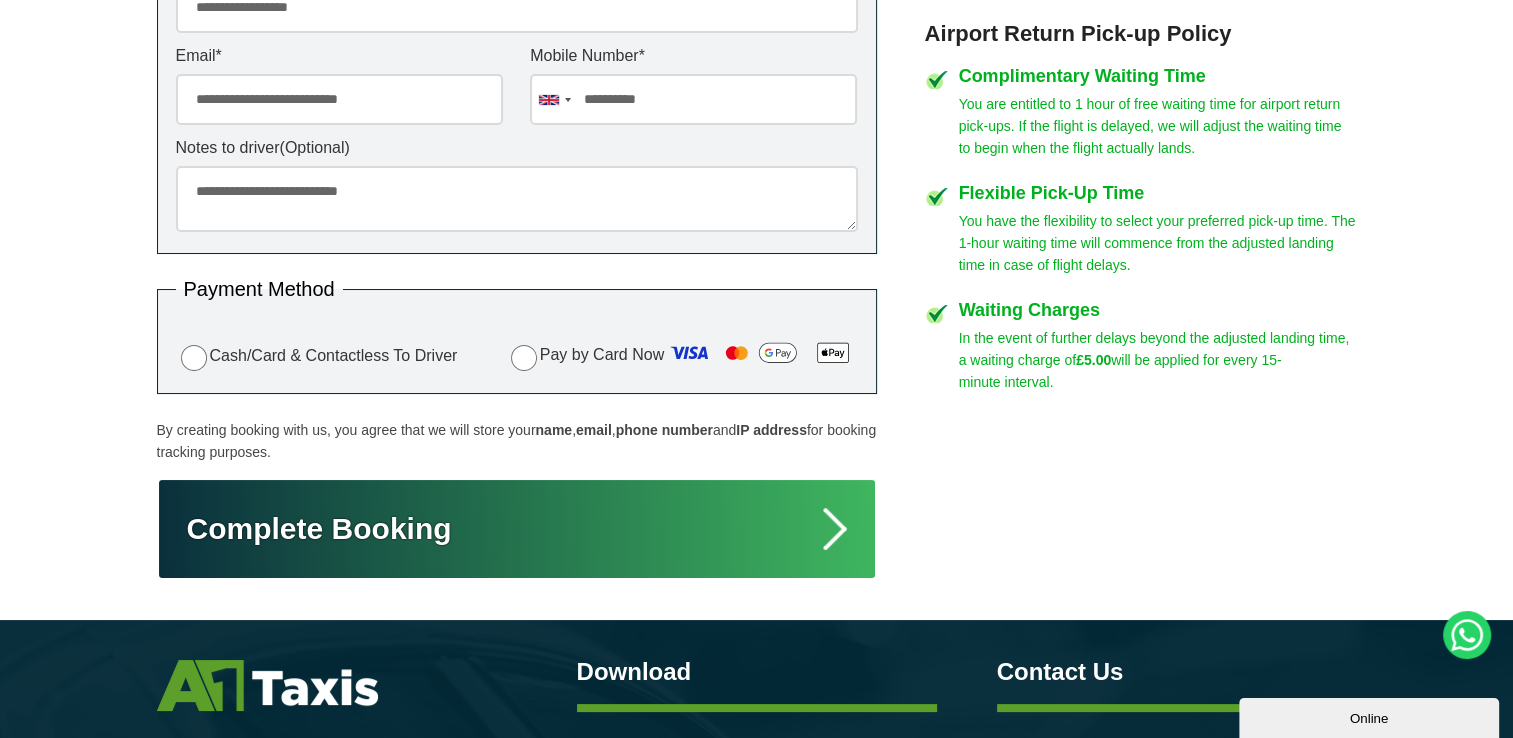 click on "Complete Booking" at bounding box center (517, 529) 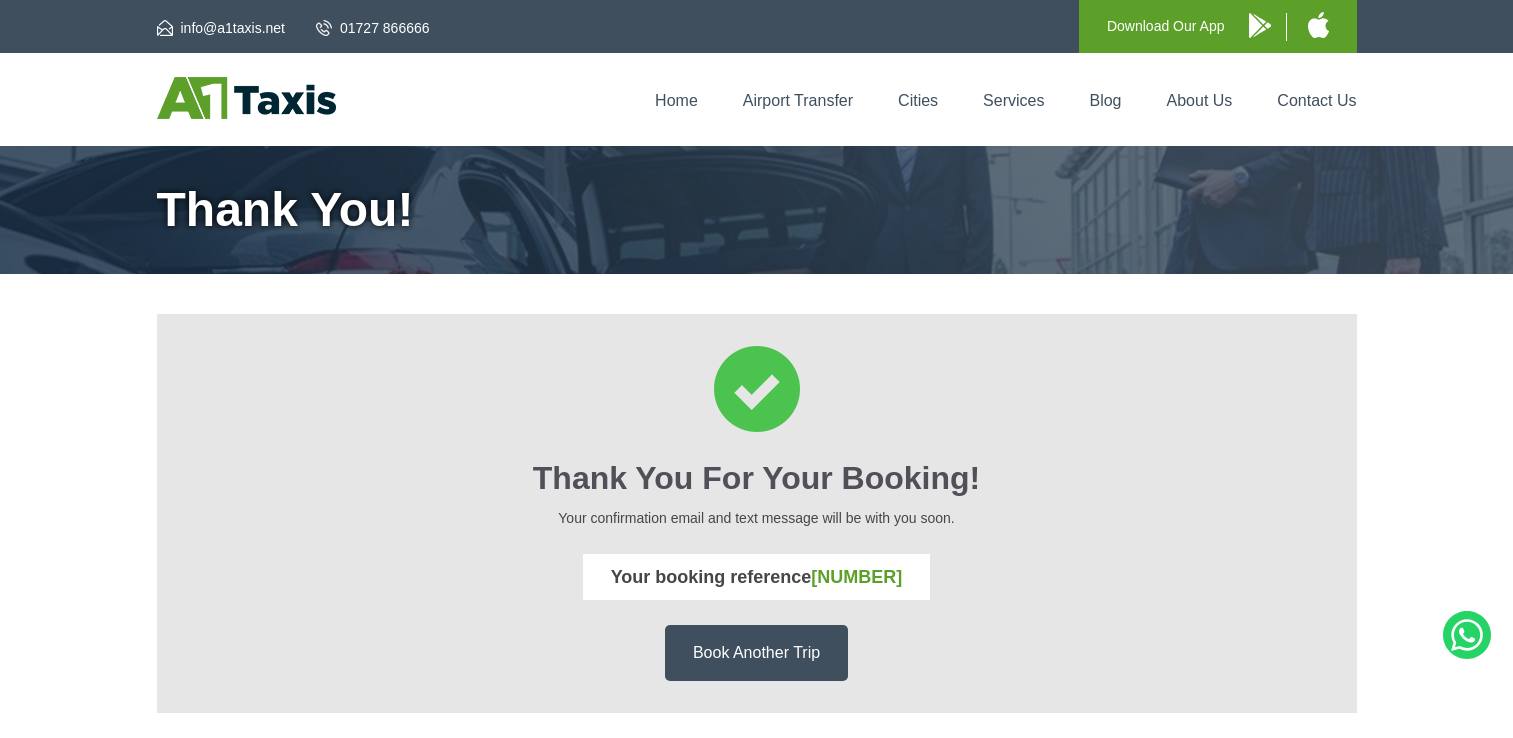 scroll, scrollTop: 0, scrollLeft: 0, axis: both 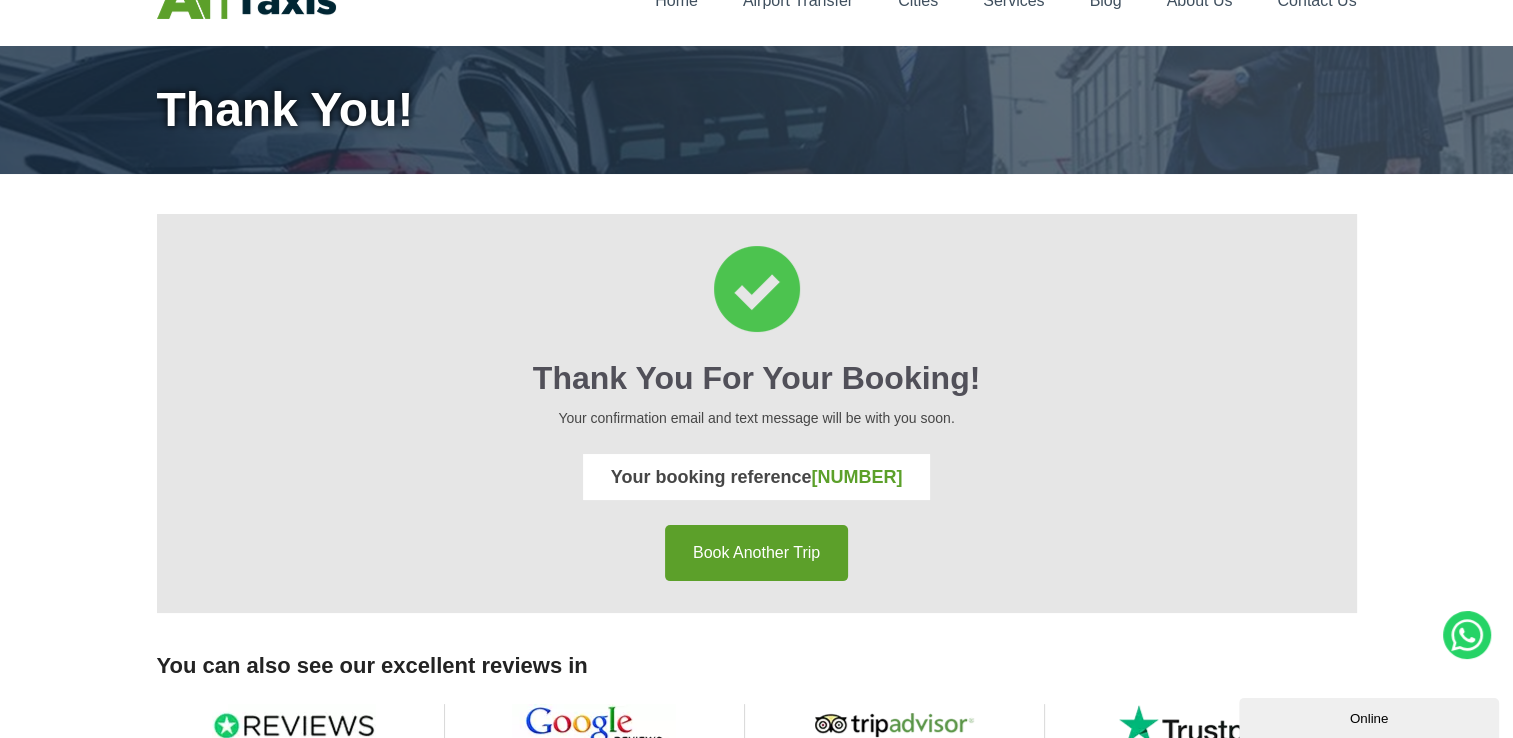 click on "Book Another Trip" at bounding box center (756, 553) 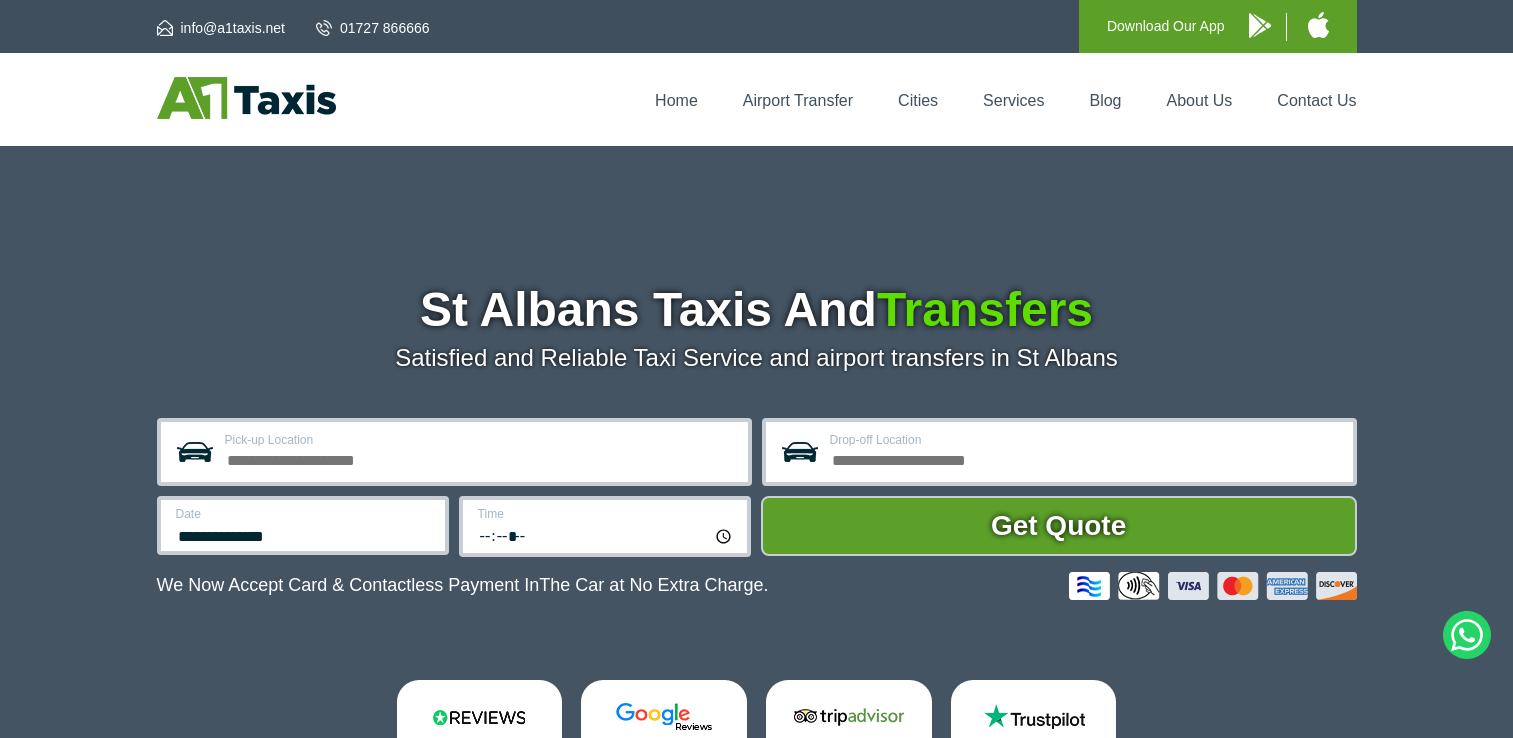scroll, scrollTop: 0, scrollLeft: 0, axis: both 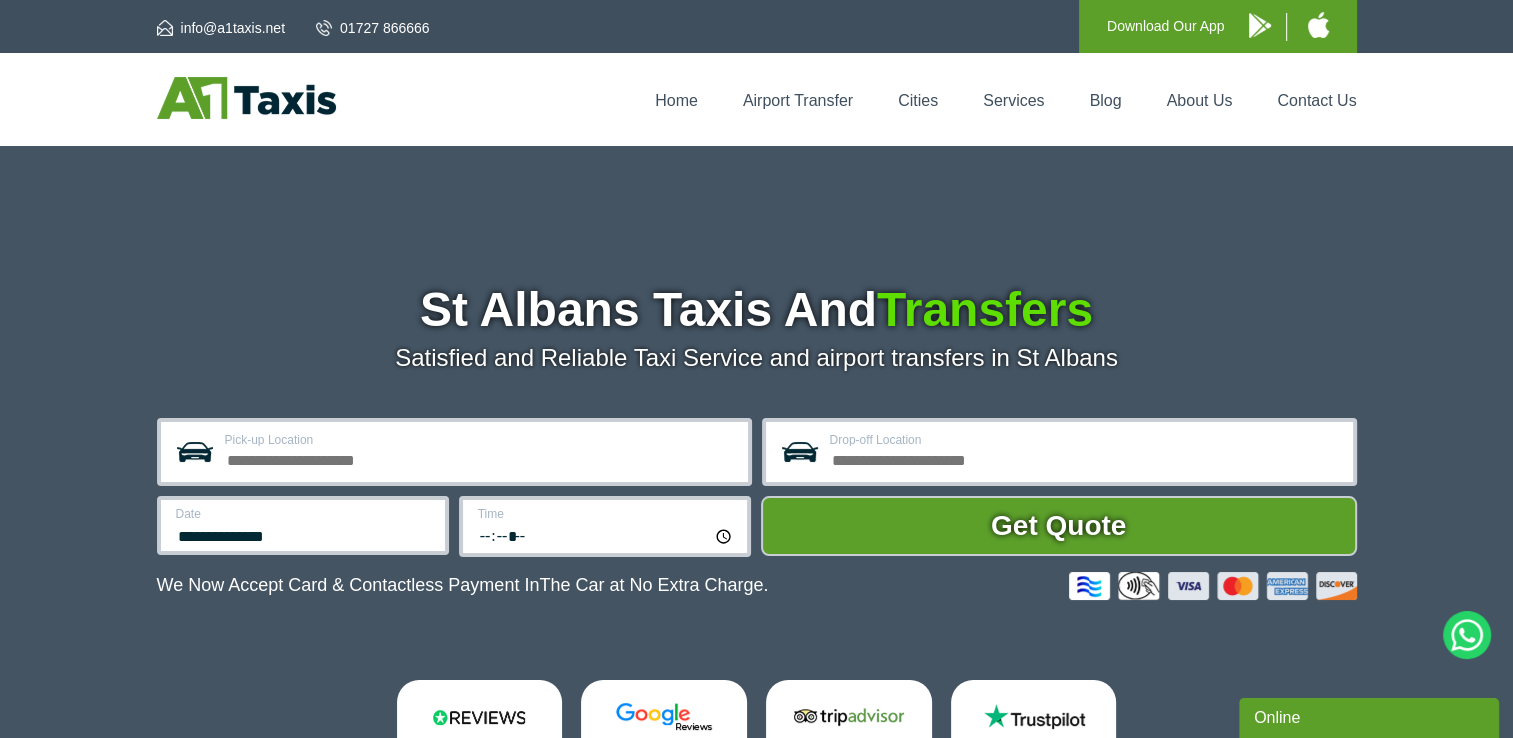click on "Pick-up Location" at bounding box center [480, 440] 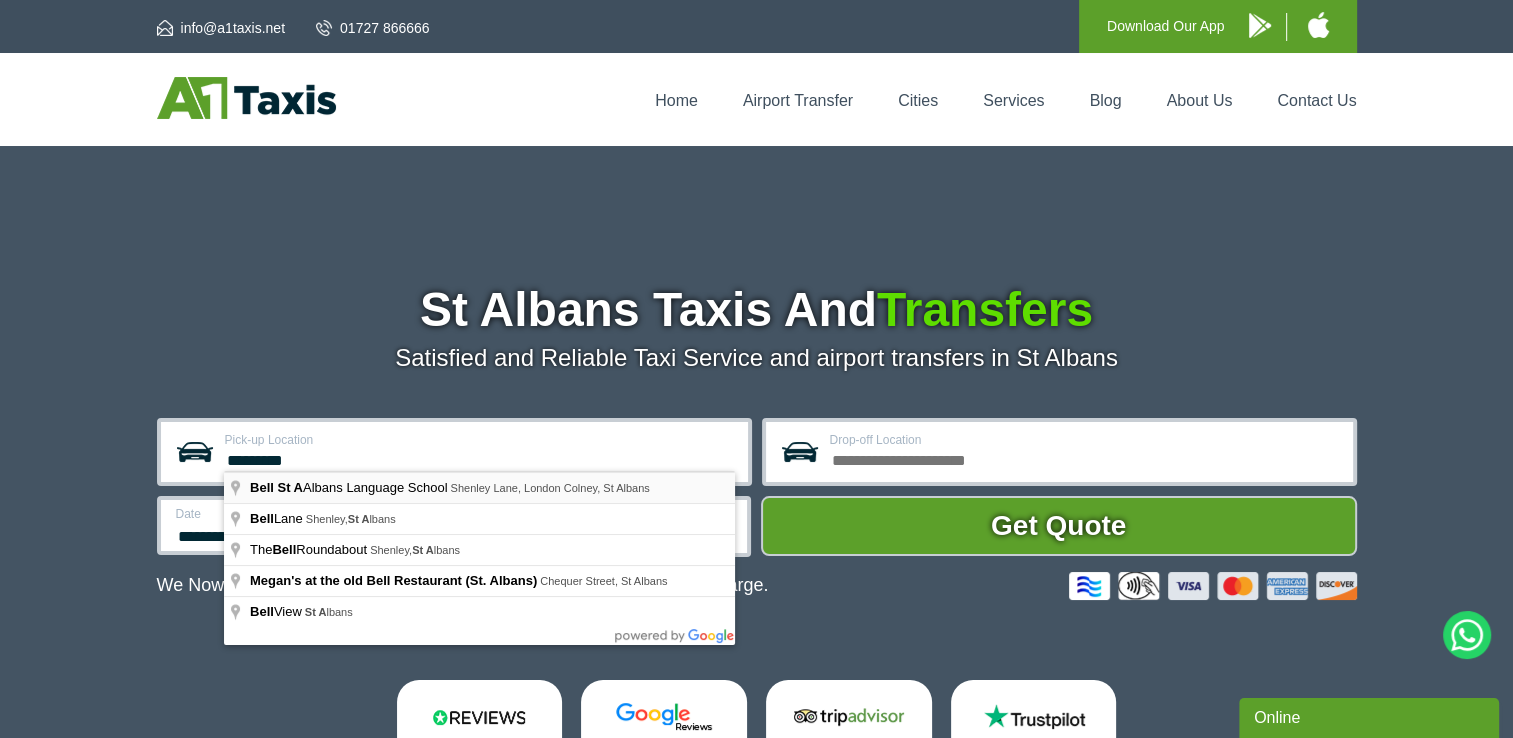 type on "**********" 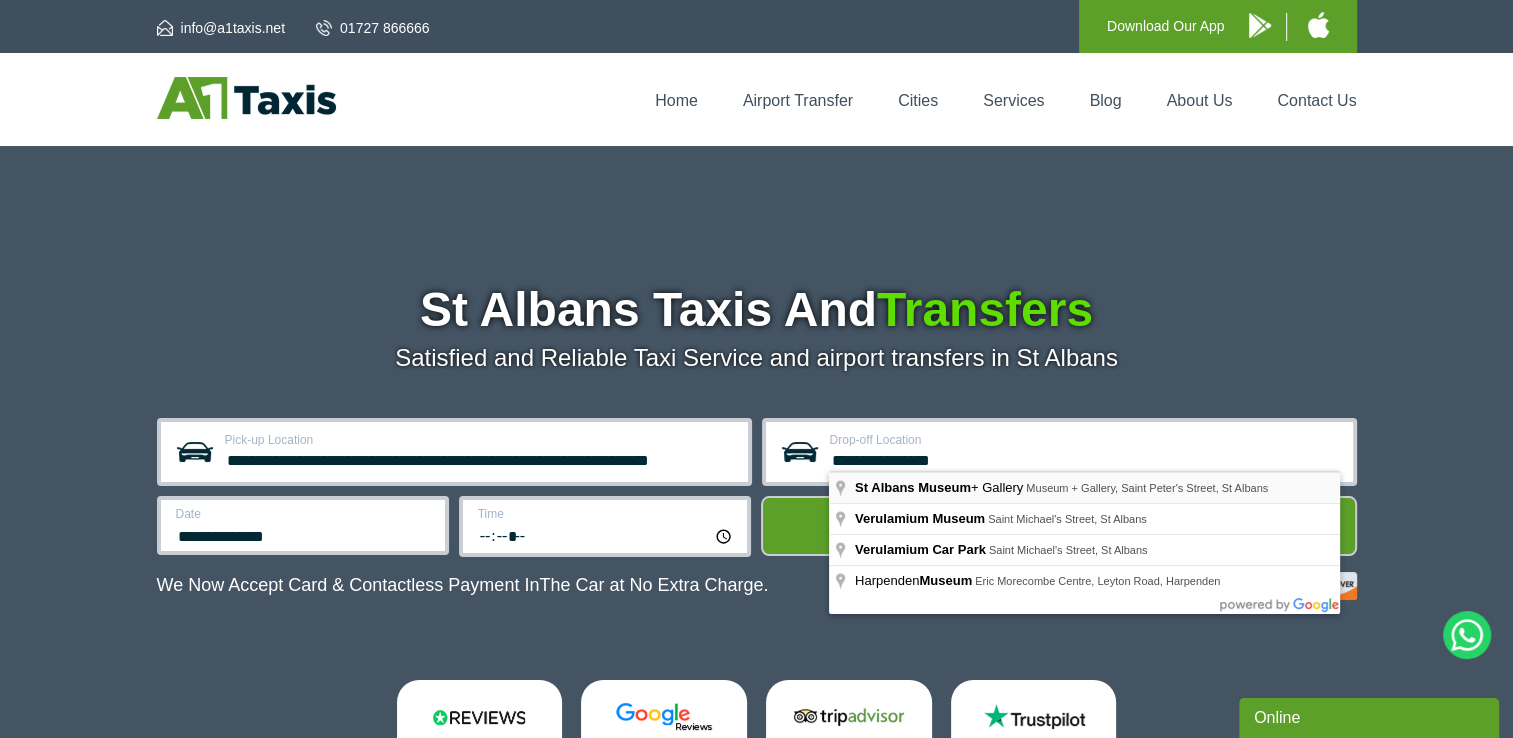 type on "**********" 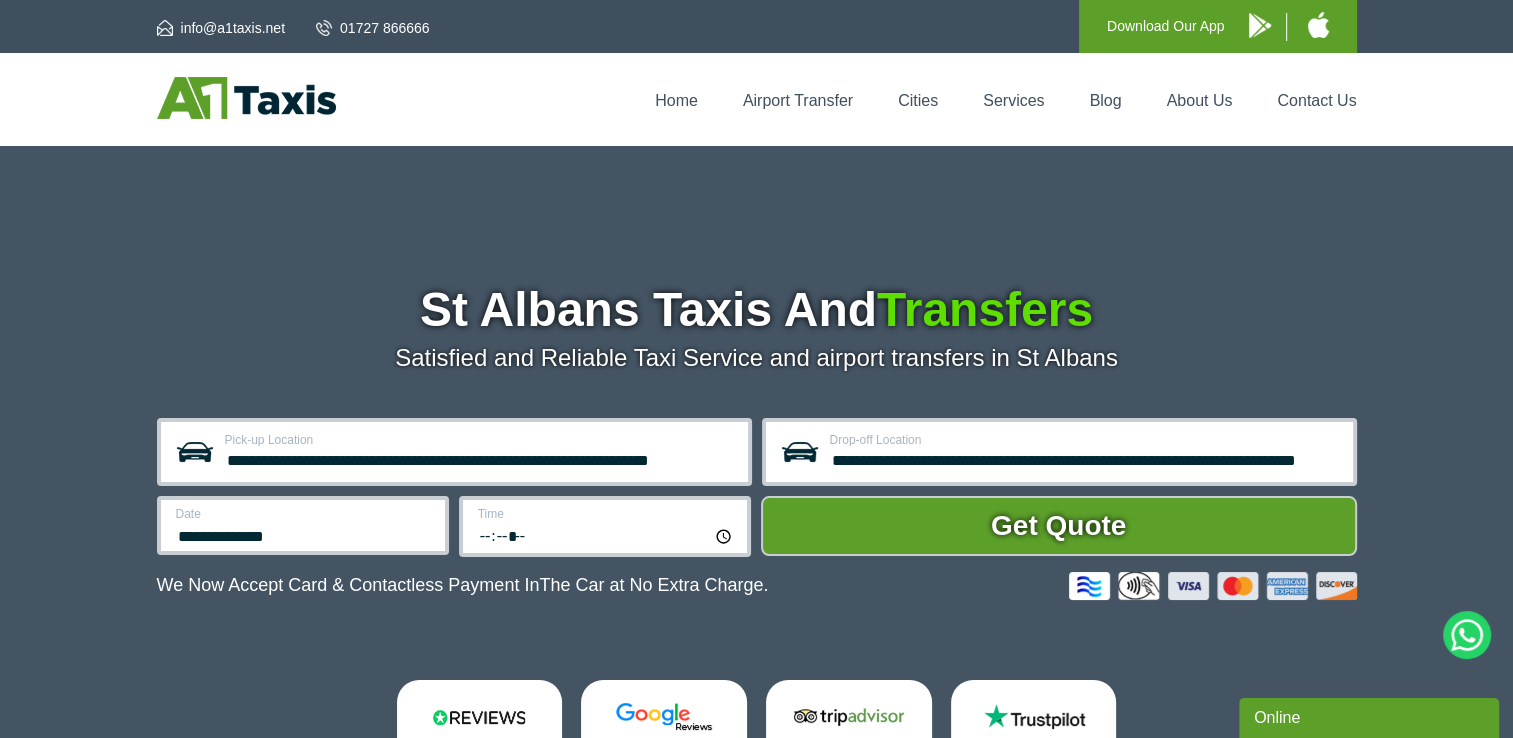 scroll, scrollTop: 92, scrollLeft: 0, axis: vertical 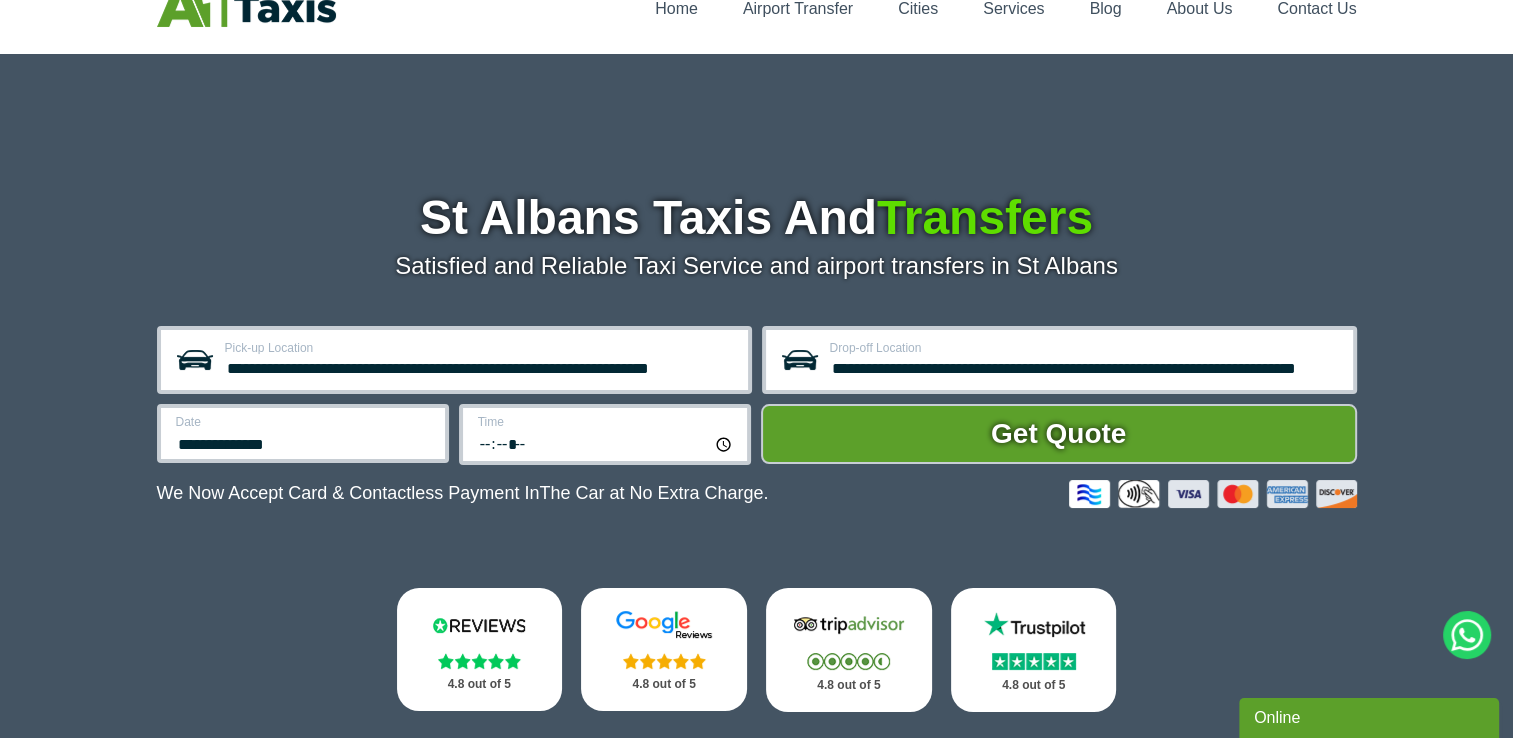 click on "**********" at bounding box center (303, 433) 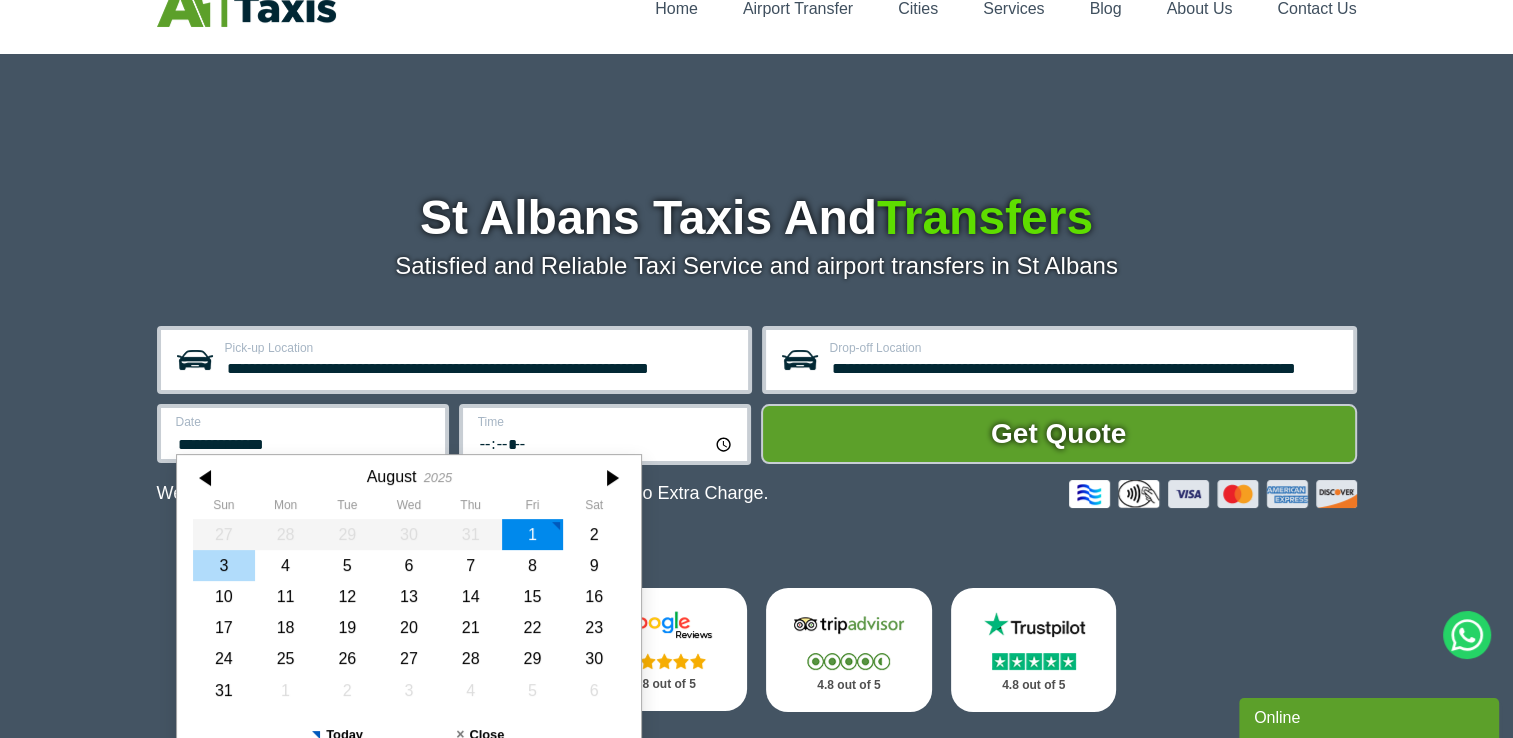click on "3" at bounding box center [224, 565] 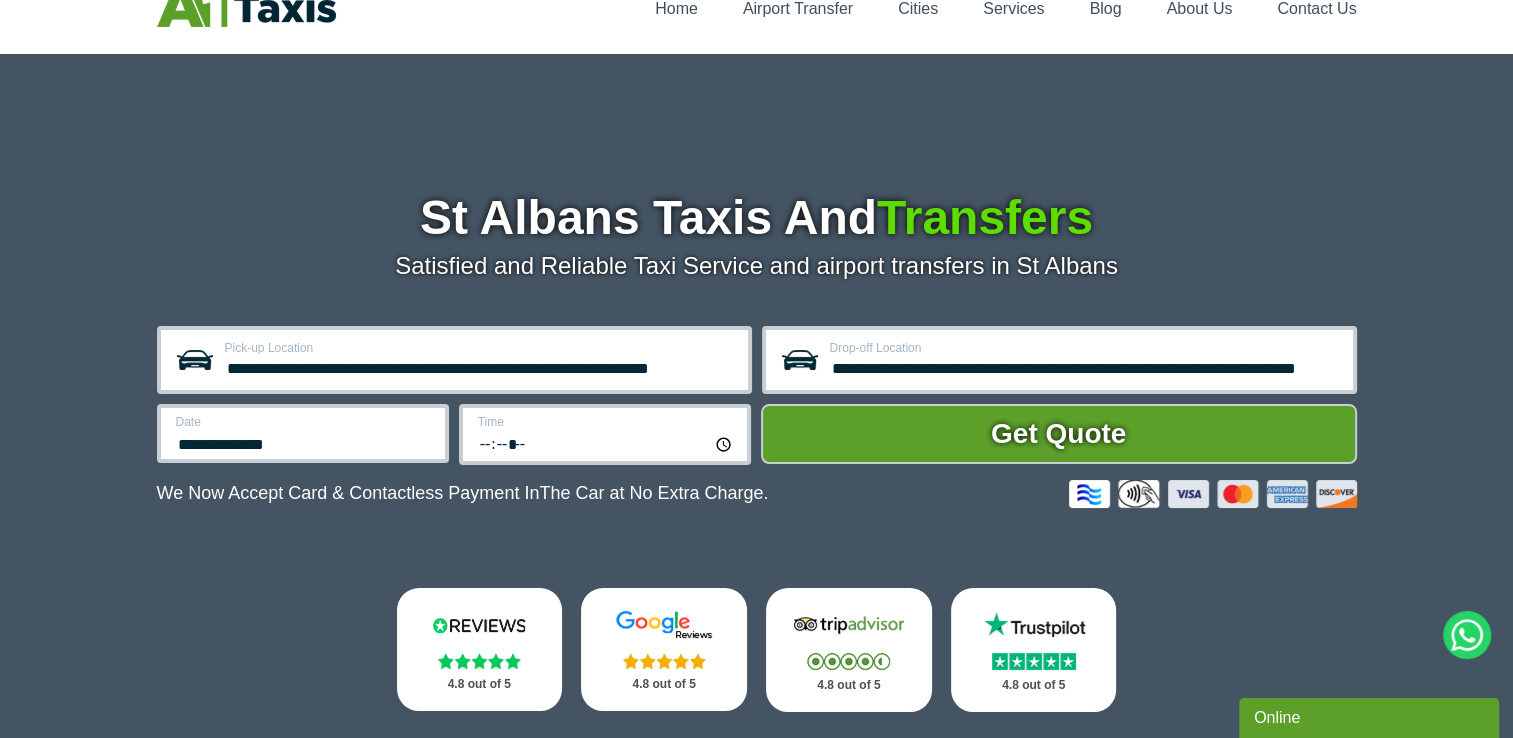 click on "*****" at bounding box center [606, 443] 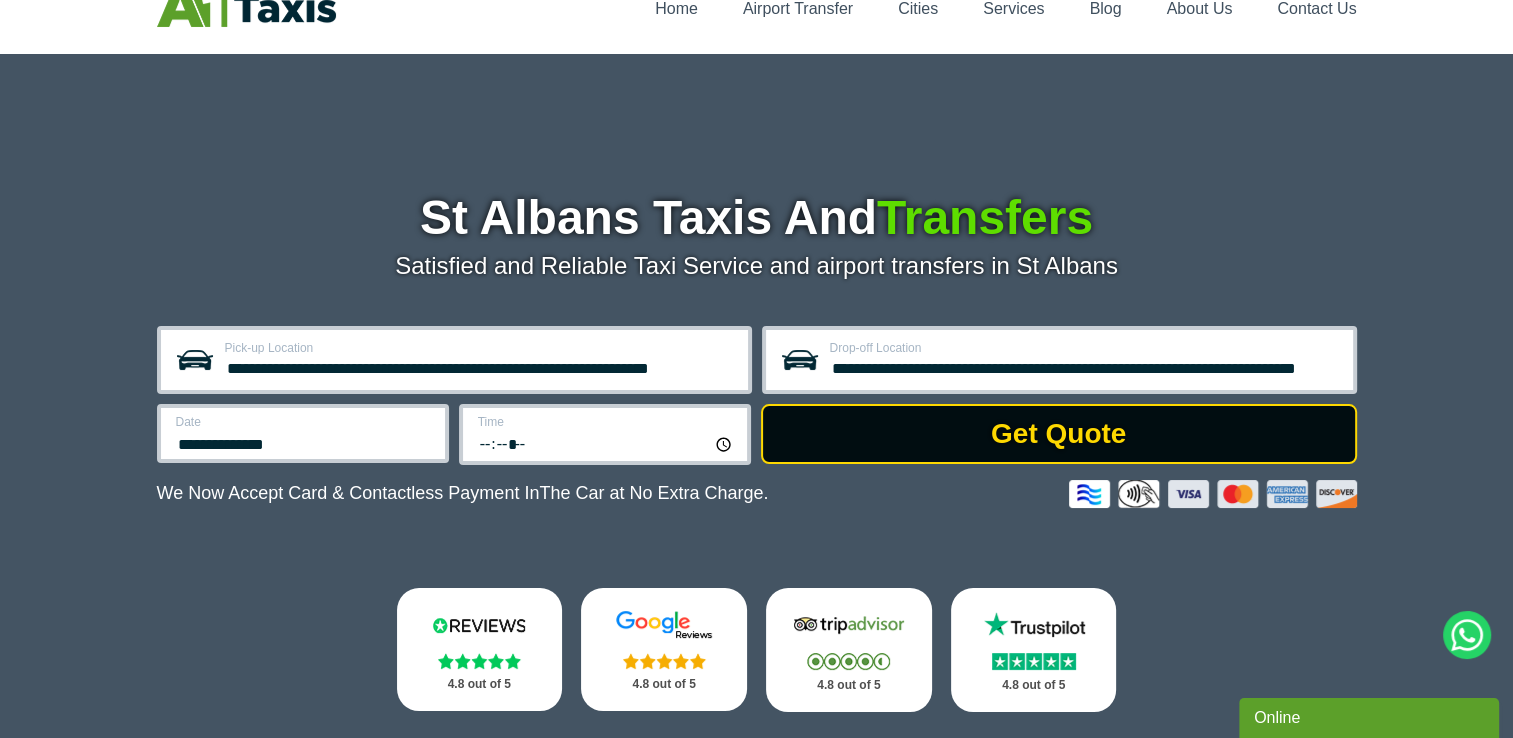type on "*****" 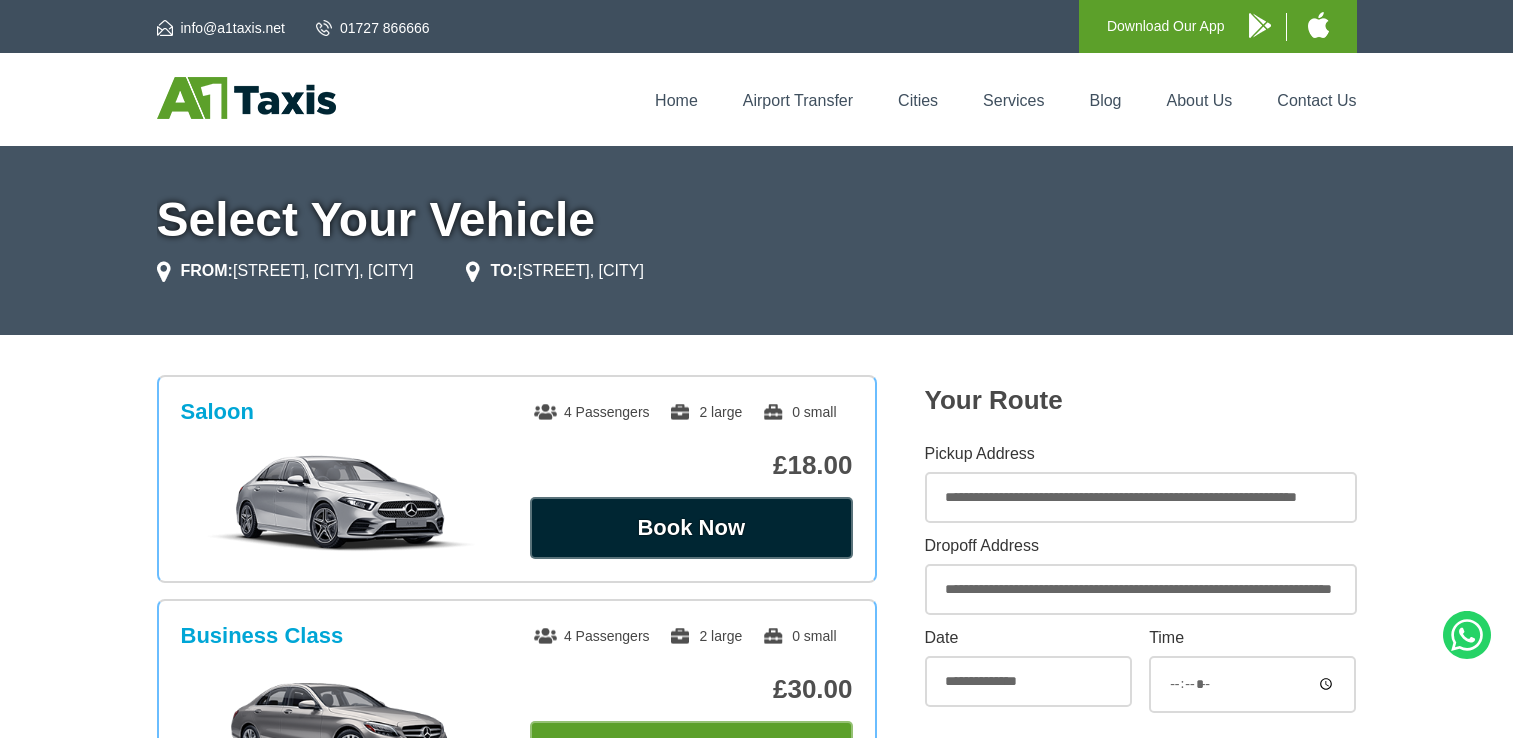 scroll, scrollTop: 0, scrollLeft: 0, axis: both 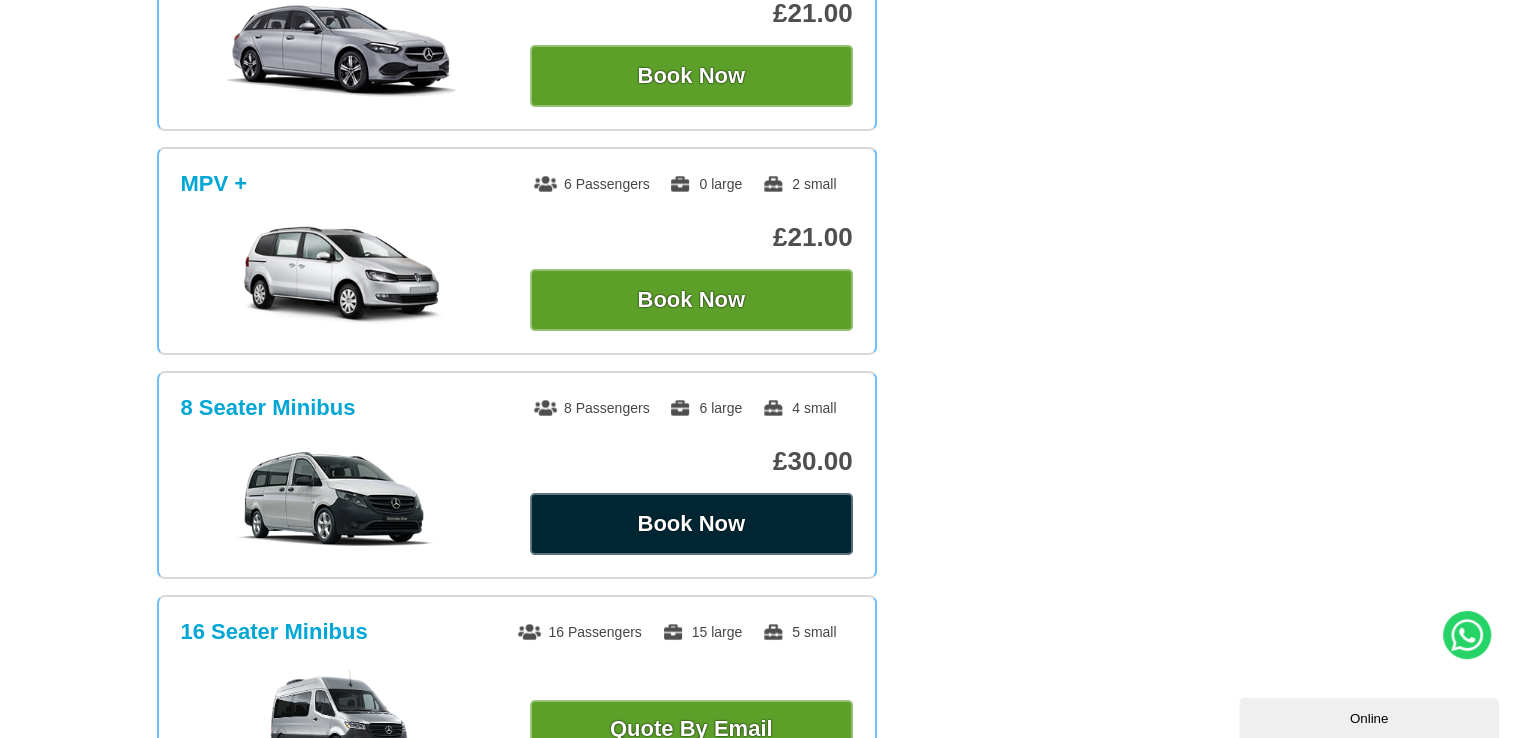 click on "Book Now" at bounding box center (691, 524) 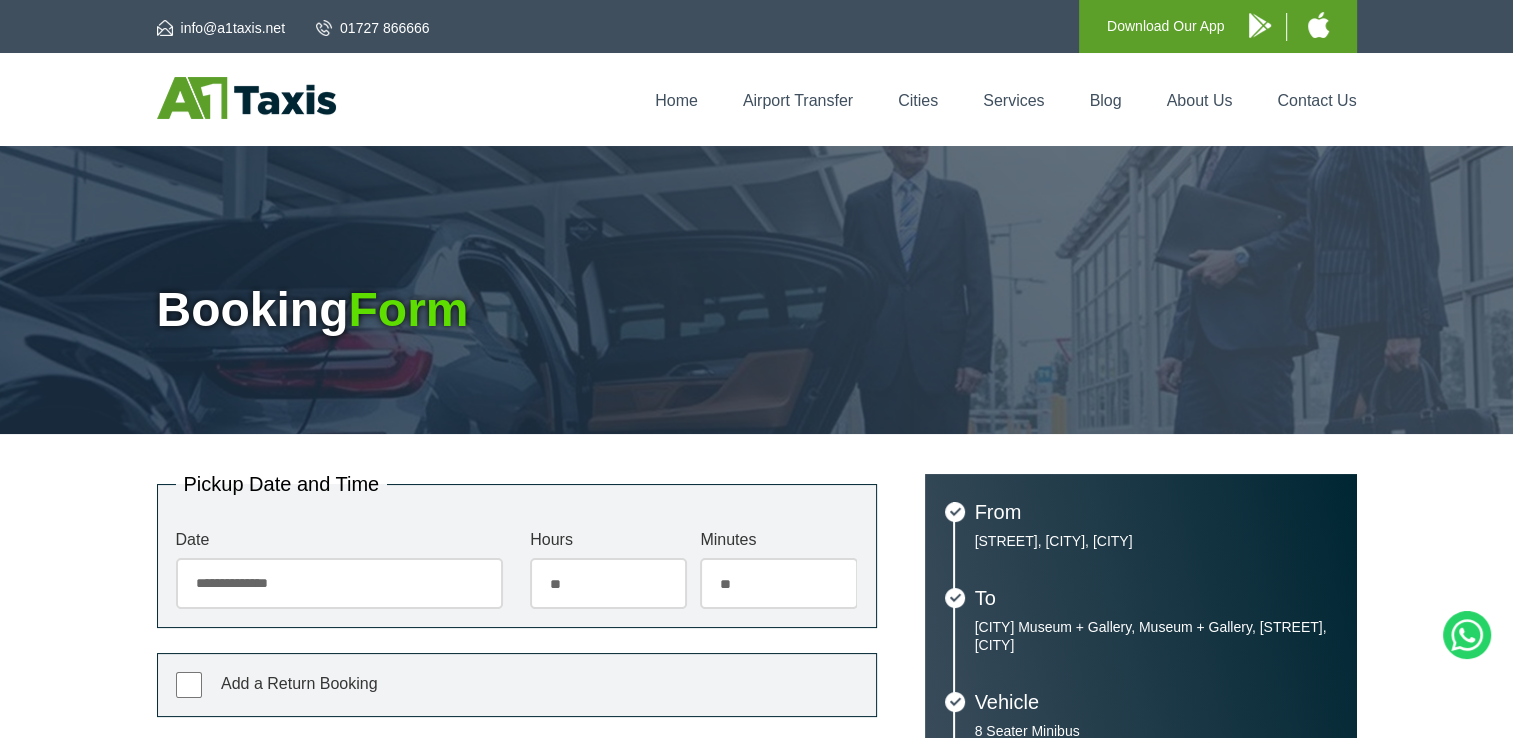 scroll, scrollTop: 300, scrollLeft: 0, axis: vertical 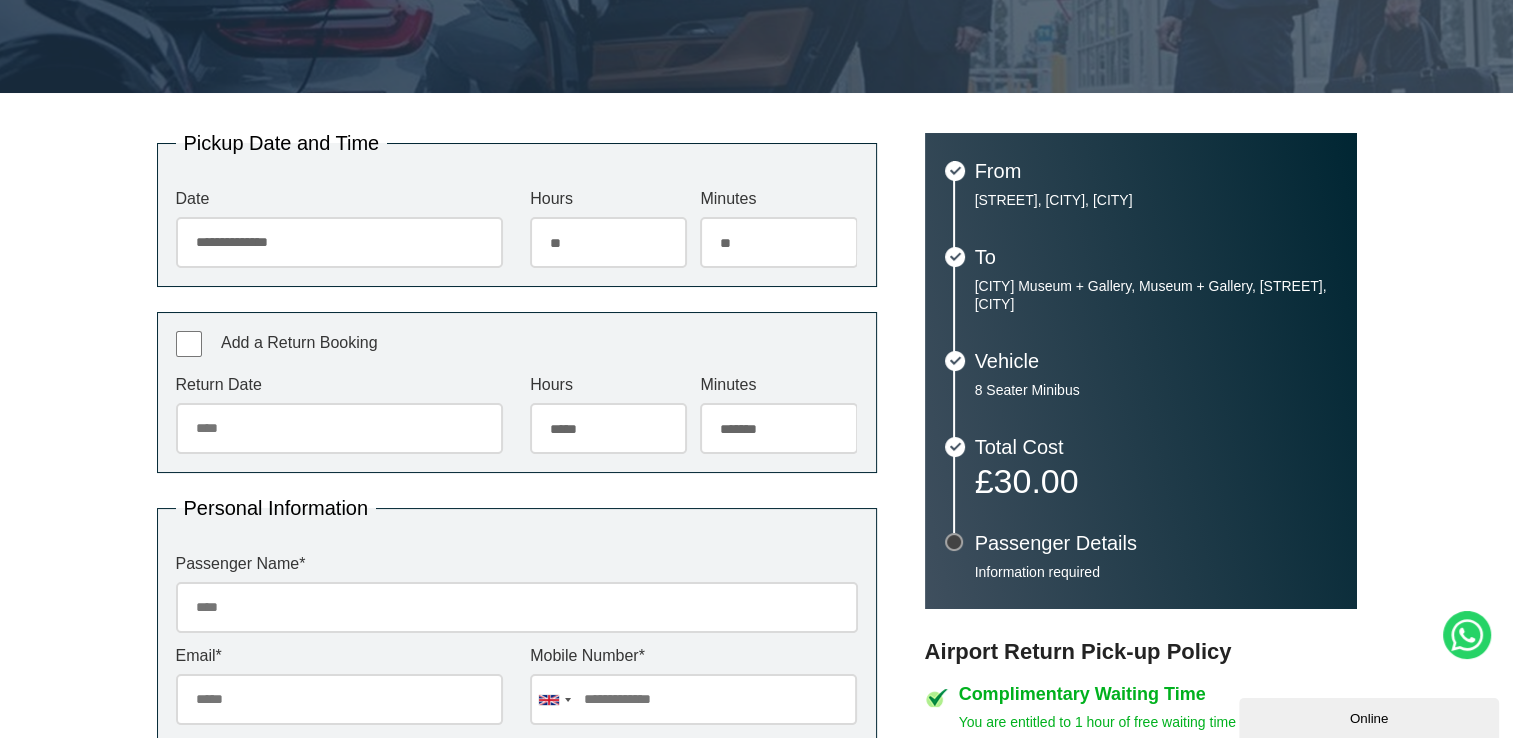 click on "Return Date" at bounding box center [339, 428] 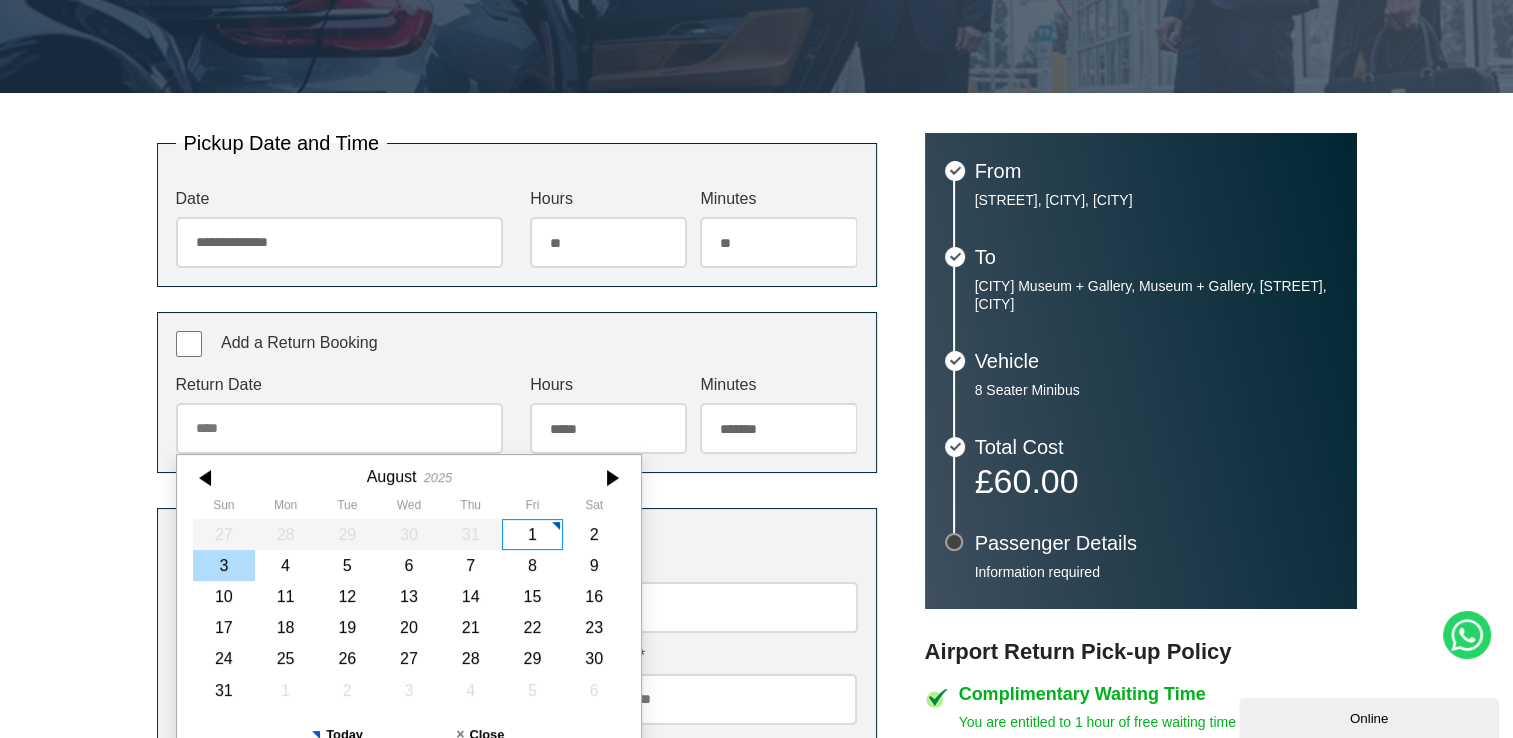 click on "3" at bounding box center [224, 565] 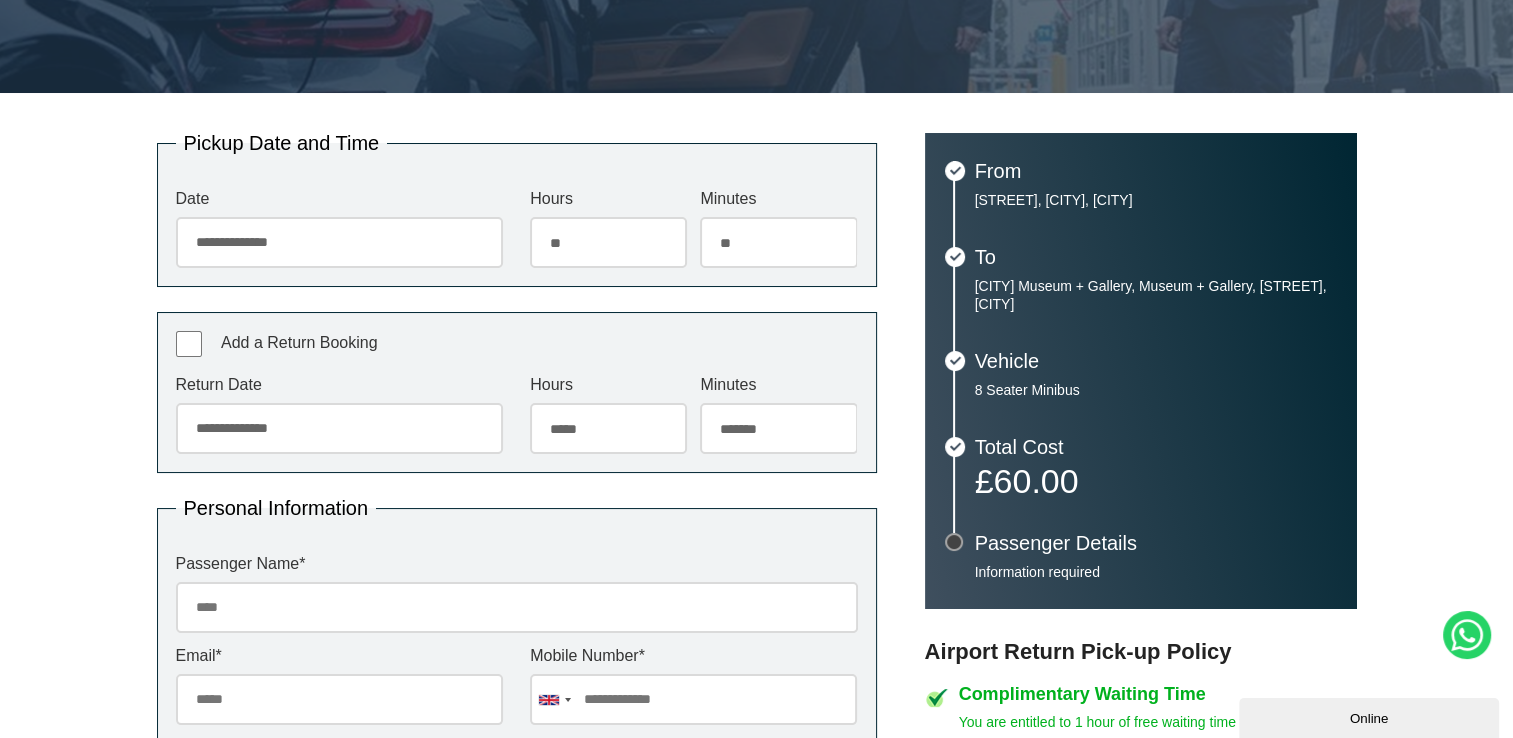click on "*****
**
**
**
**
**
**
** ** ** ** ** ** ** ** ** ** ** ** ** ** ** ** ** **" at bounding box center [608, 428] 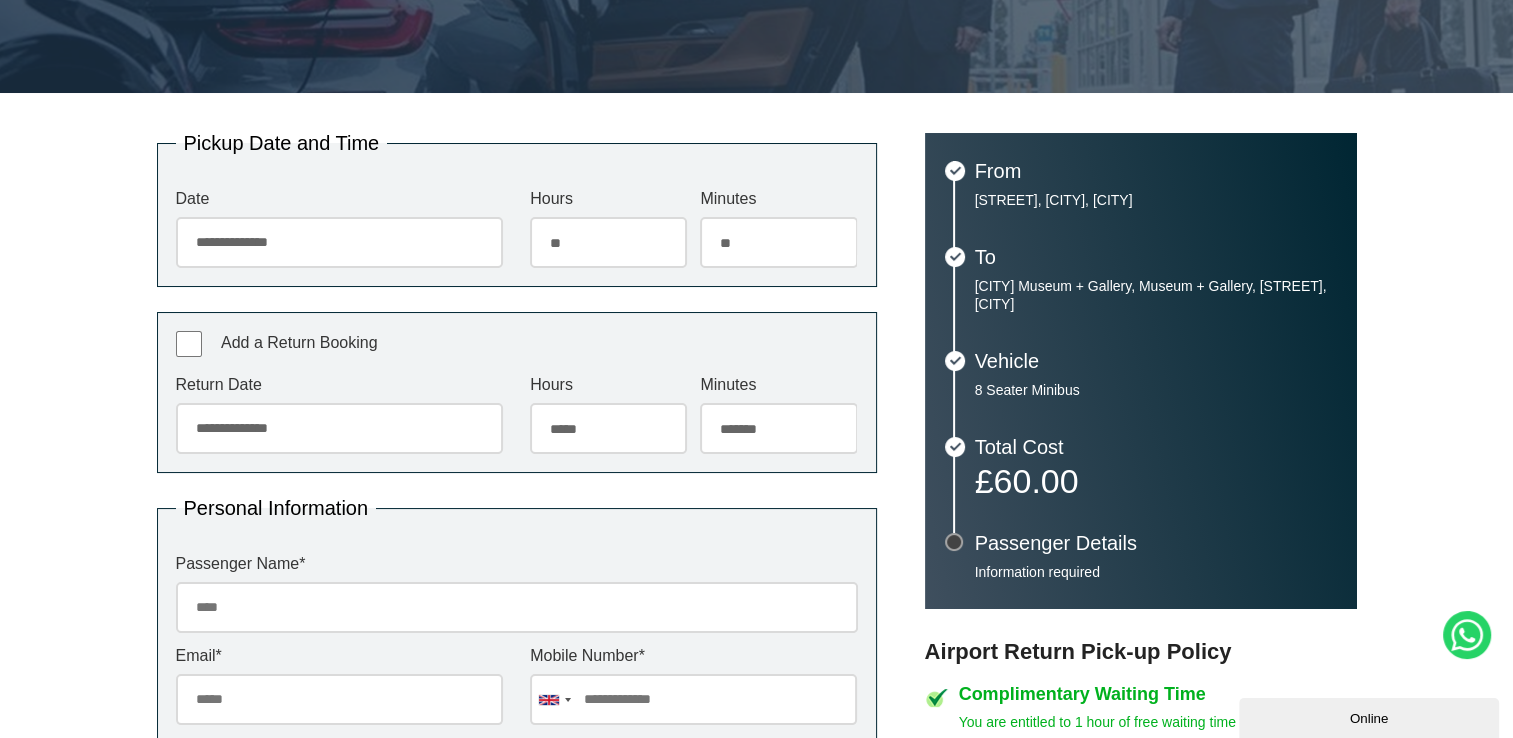 select on "**" 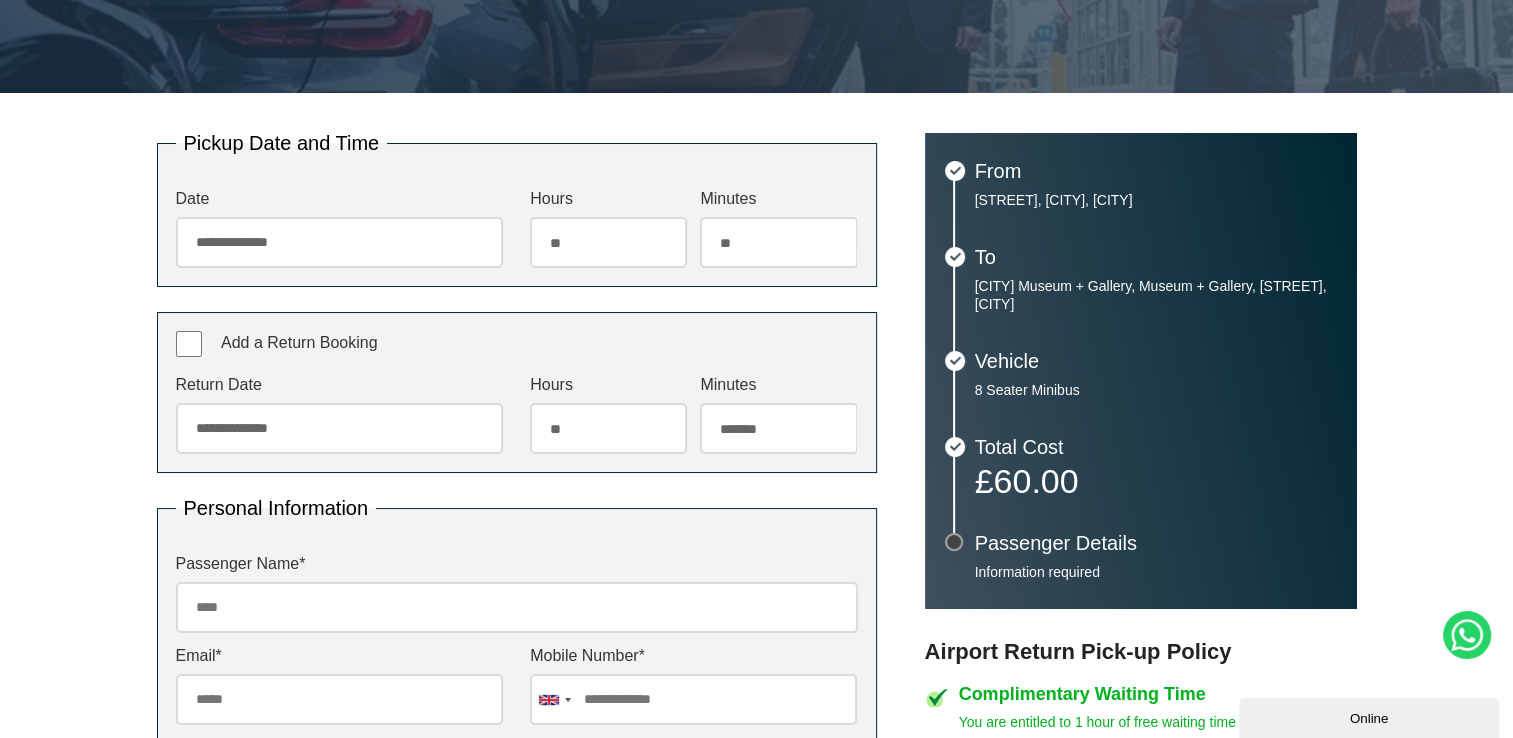 click on "*****
**
**
**
**
**
**
** ** ** ** ** ** ** ** ** ** ** ** ** ** ** ** ** **" at bounding box center [608, 428] 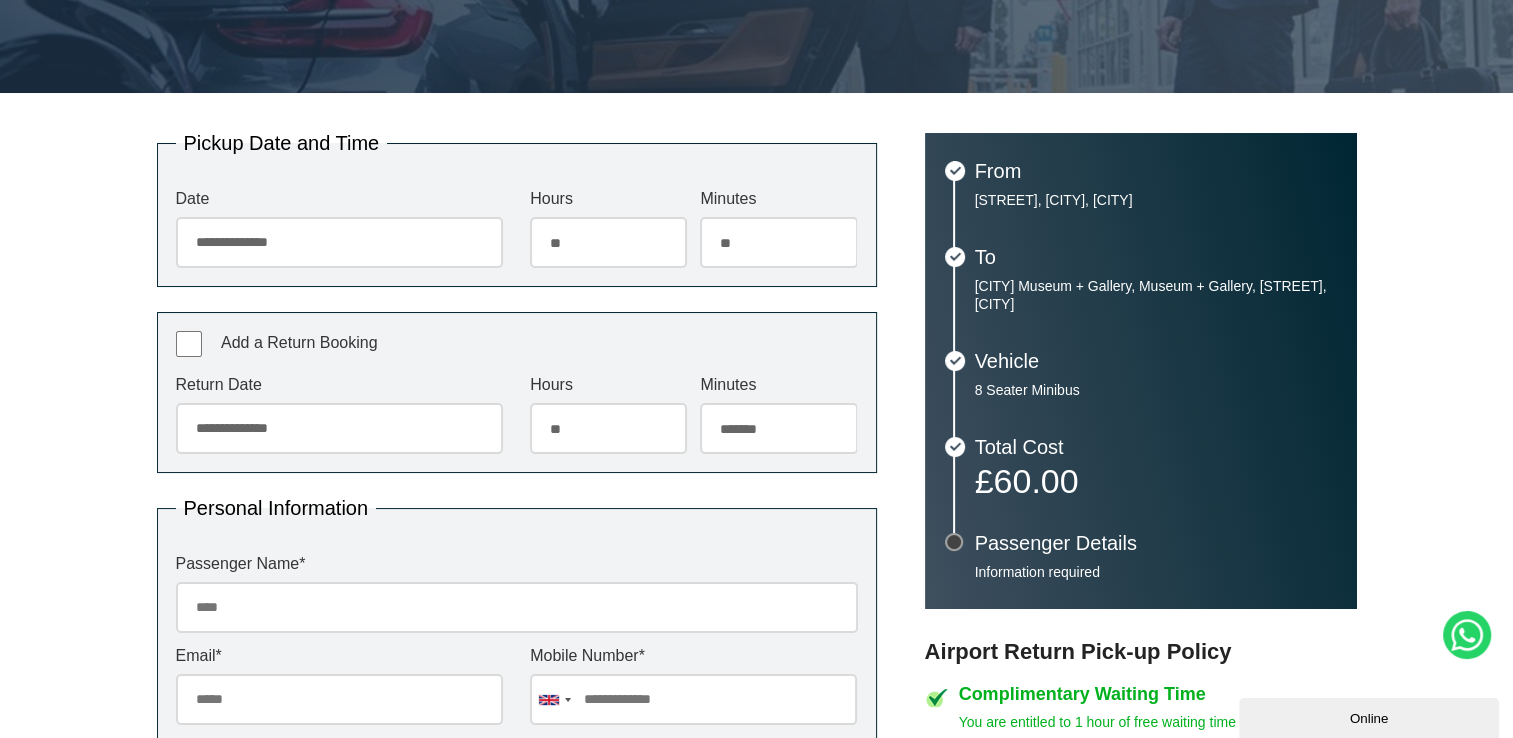 click on "*******
**
**
**
**
**
**
** ** ** ** ** ** ** ** ** ** ** ** ** ** ** ** ** ** ** ** ** ** ** ** ** ** **" at bounding box center [778, 428] 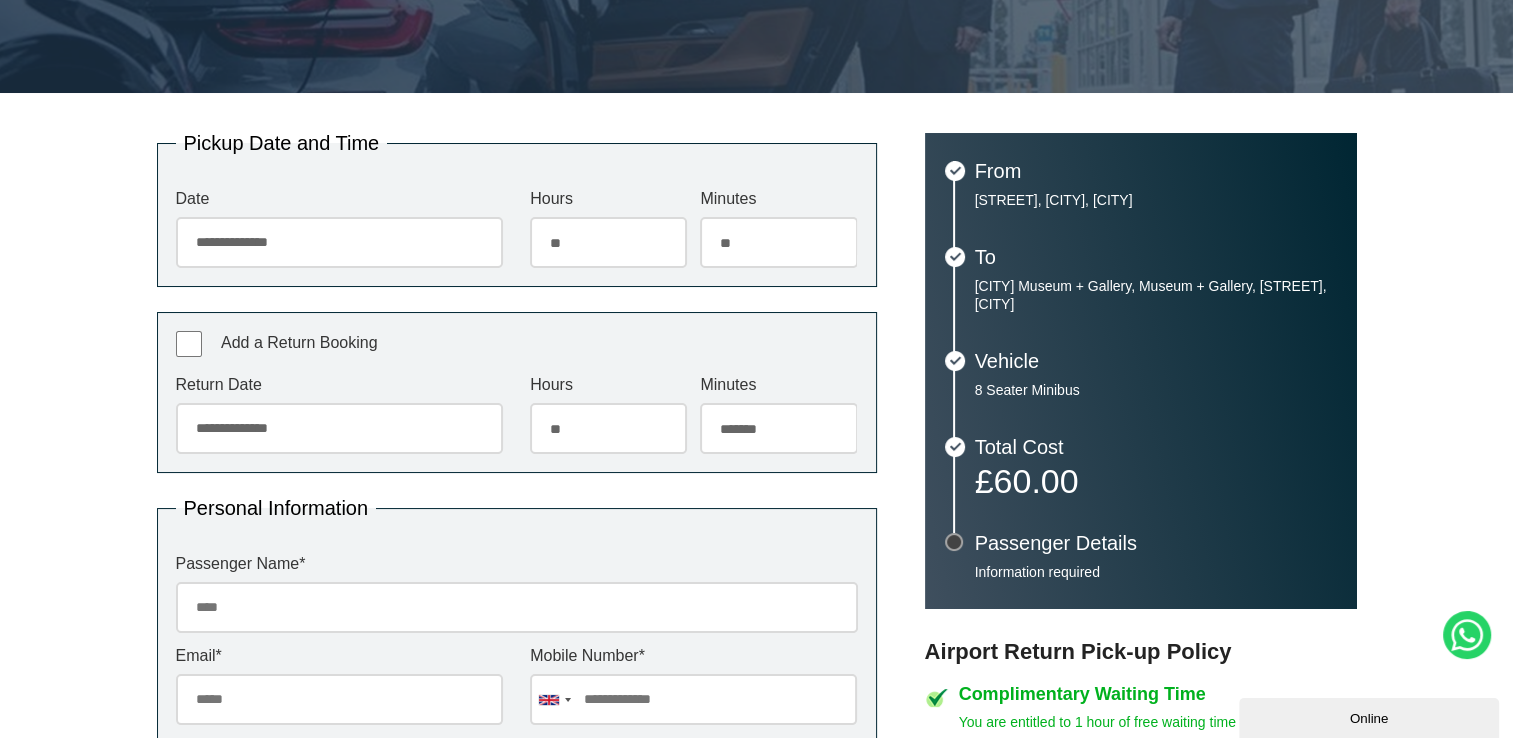 select on "**" 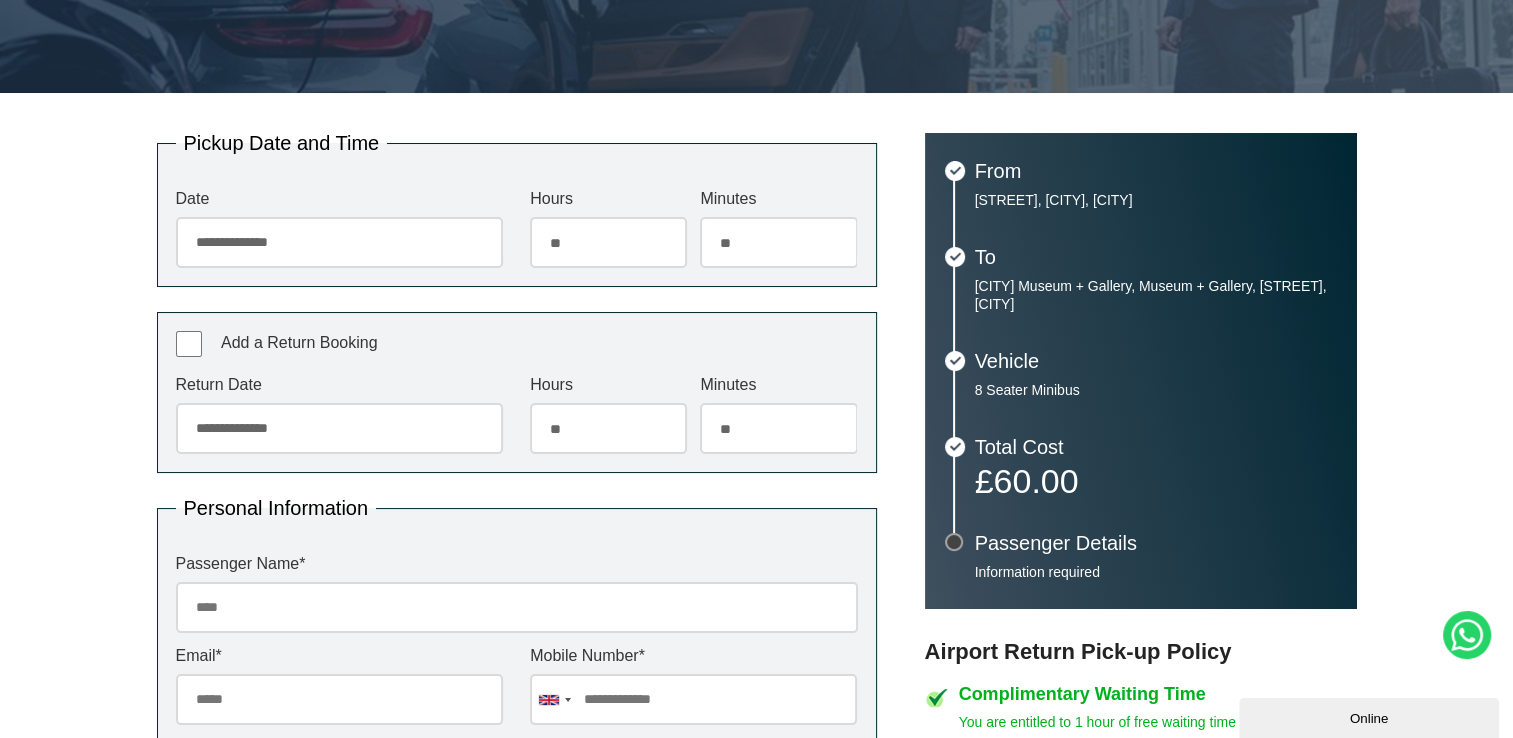 click on "*******
**
**
**
**
**
**
** ** ** ** ** ** ** ** ** ** ** ** ** ** ** ** ** ** ** ** ** ** ** ** ** ** **" at bounding box center (778, 428) 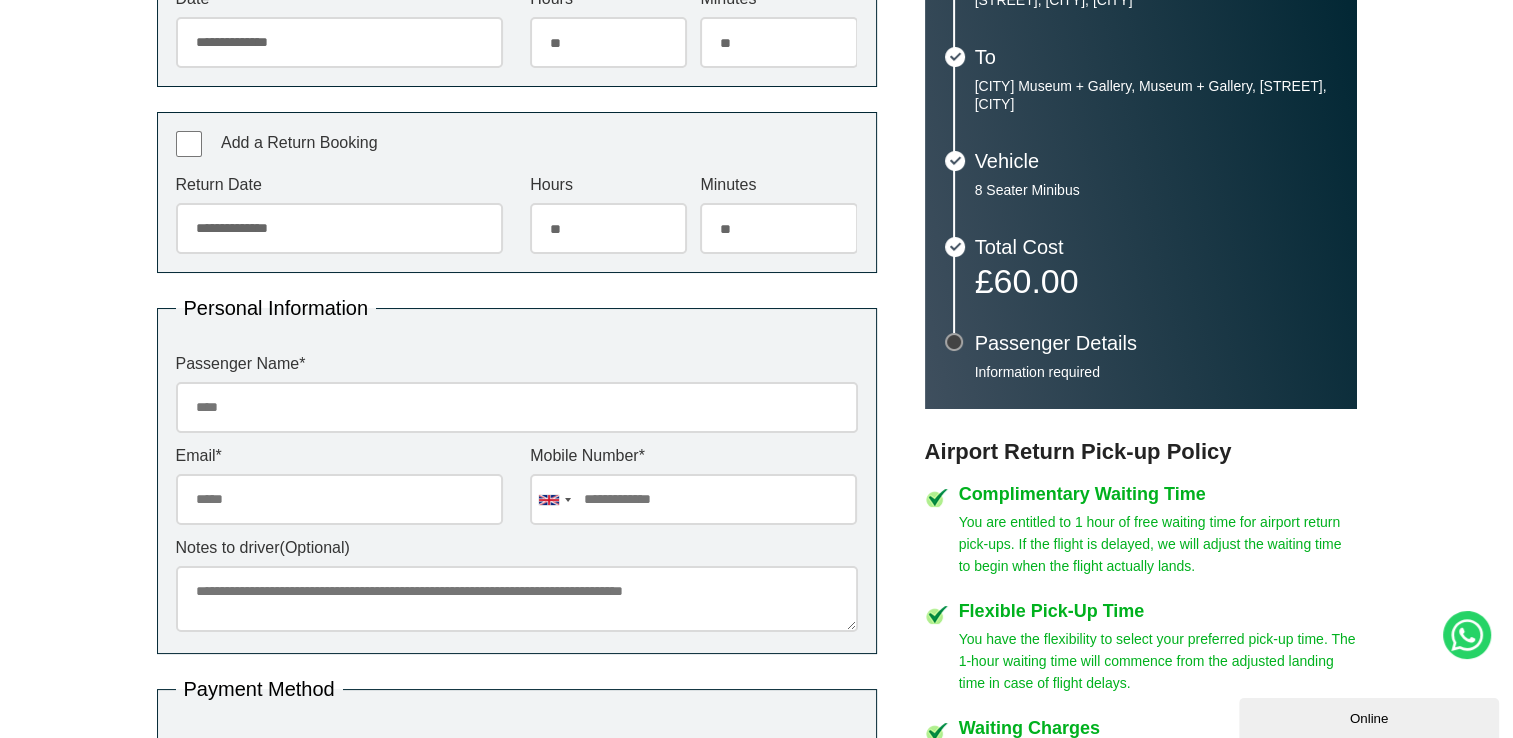 click on "Passenger Name  *" at bounding box center (517, 407) 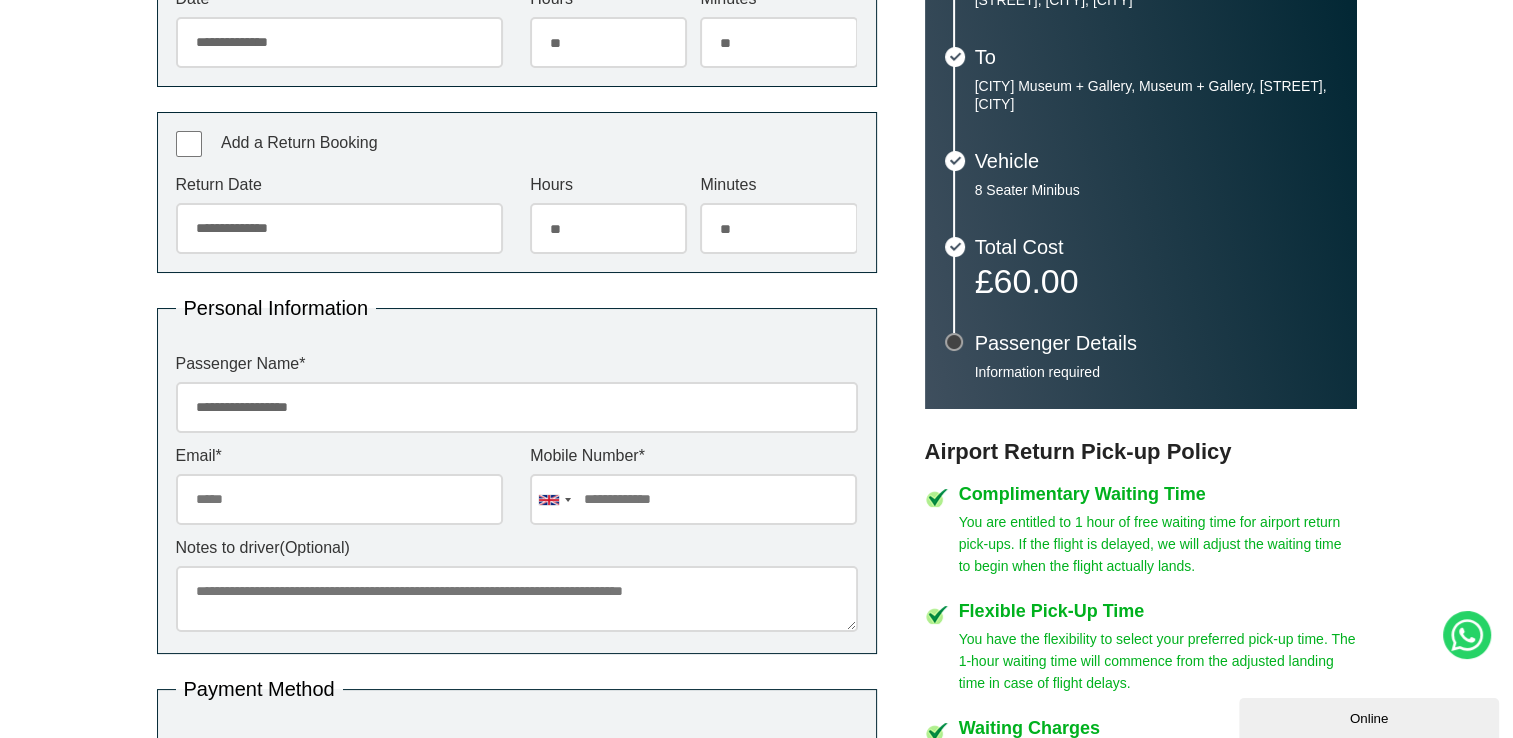 type on "**********" 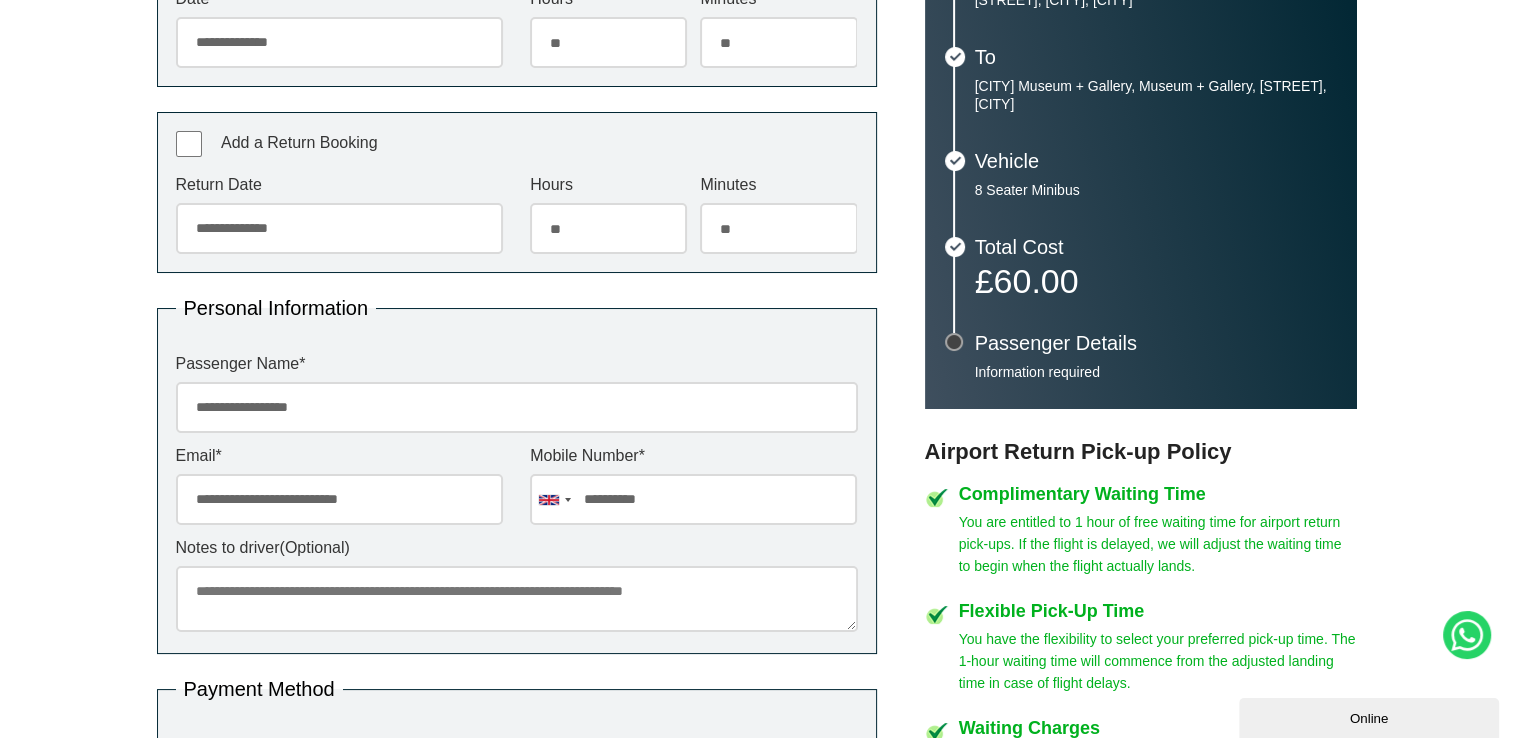click on "**********" at bounding box center [693, 499] 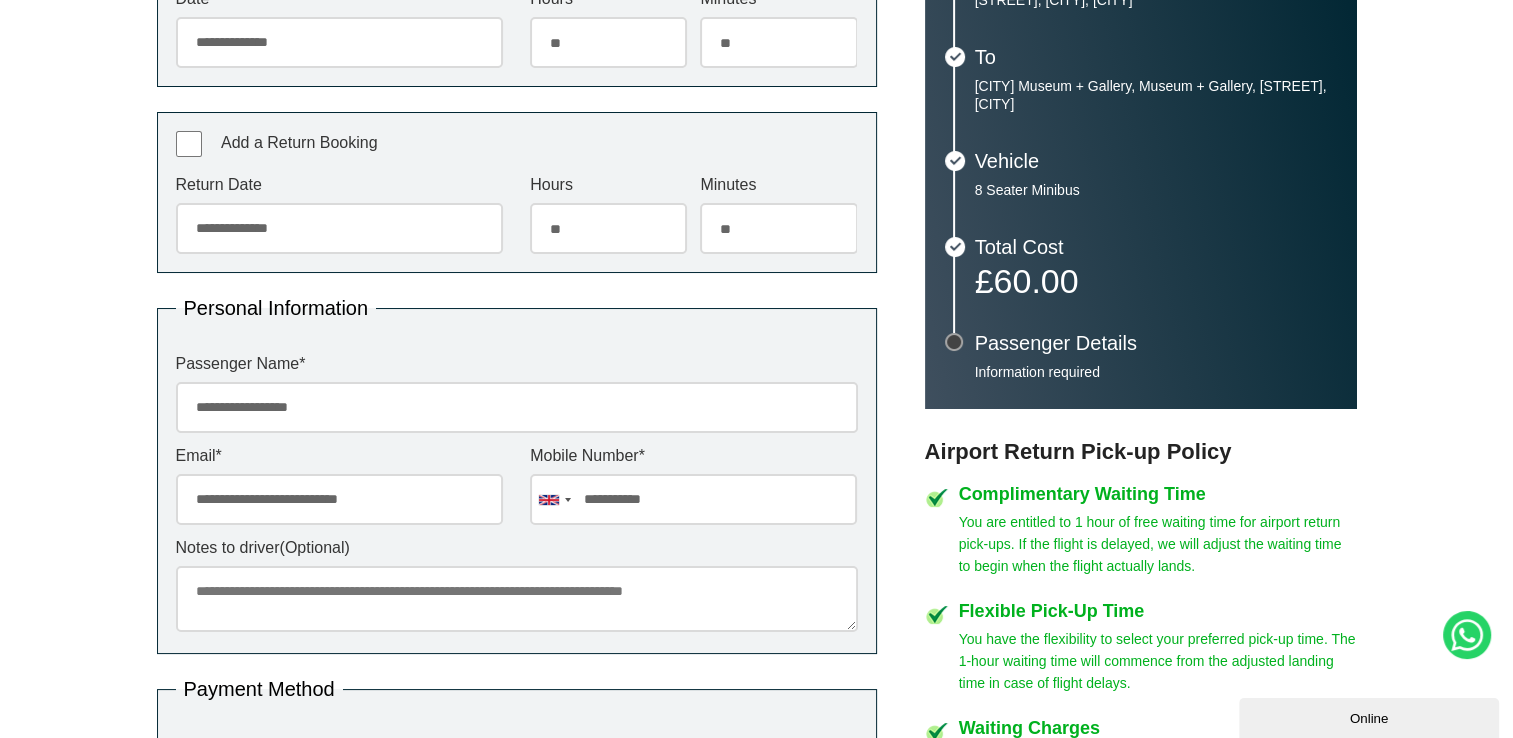 type on "**********" 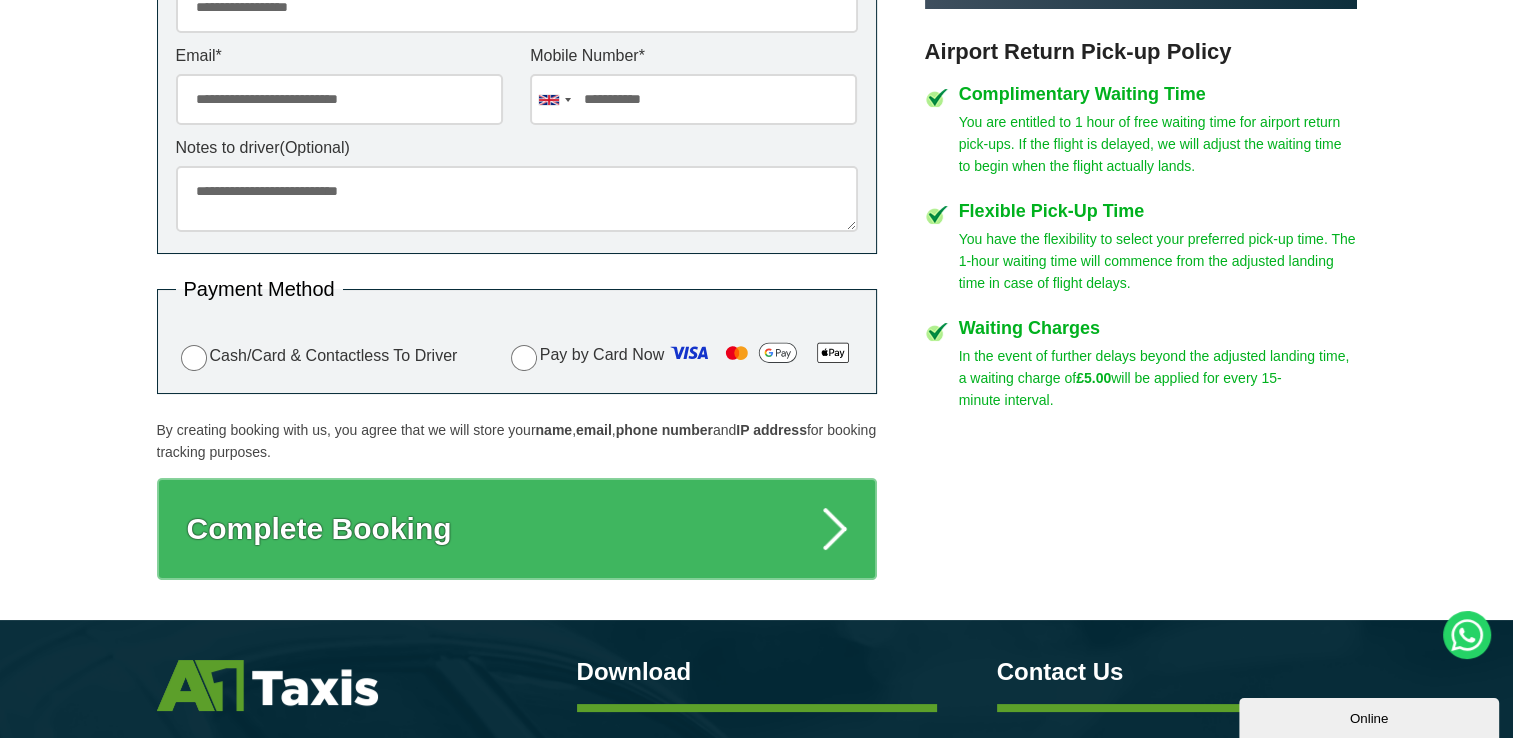 scroll, scrollTop: 1041, scrollLeft: 0, axis: vertical 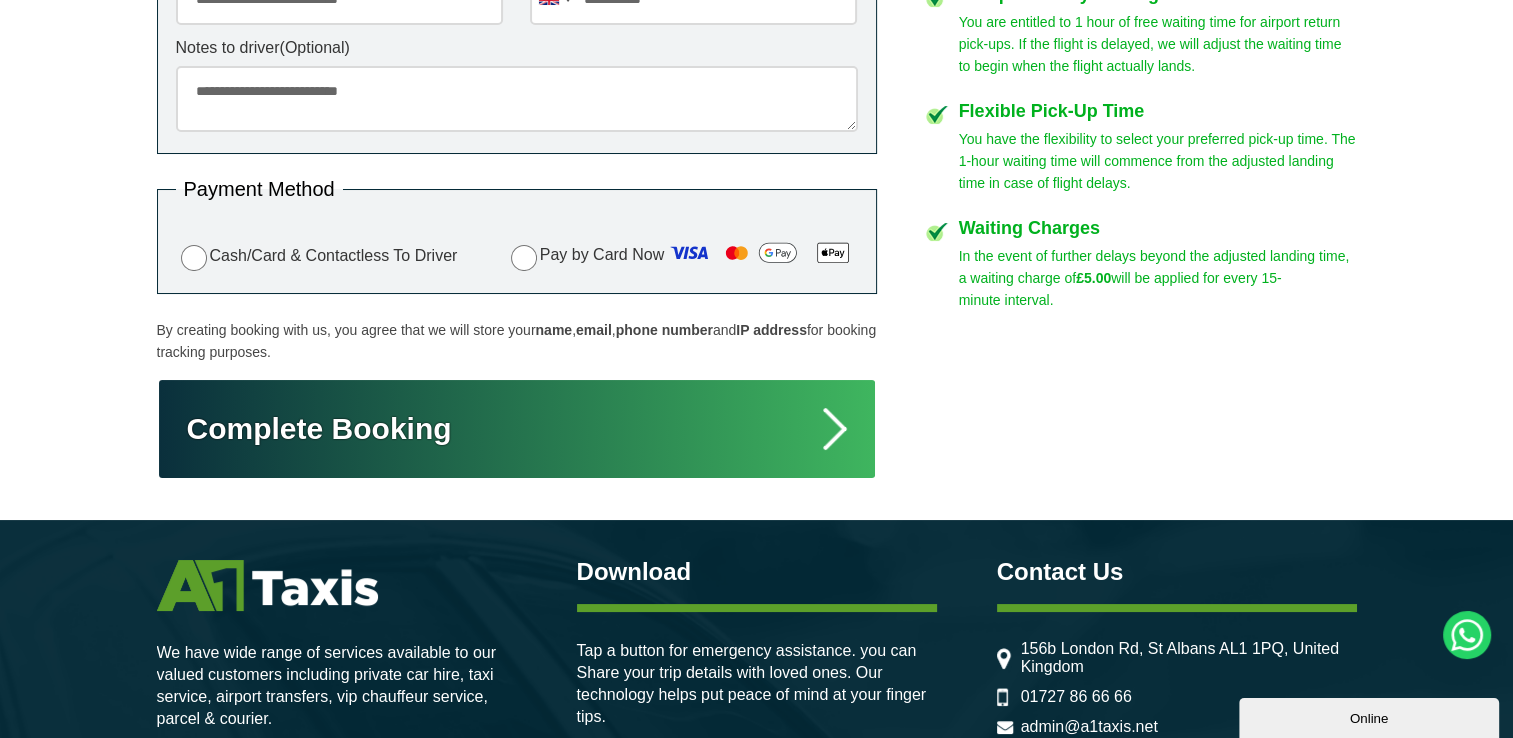 type on "**********" 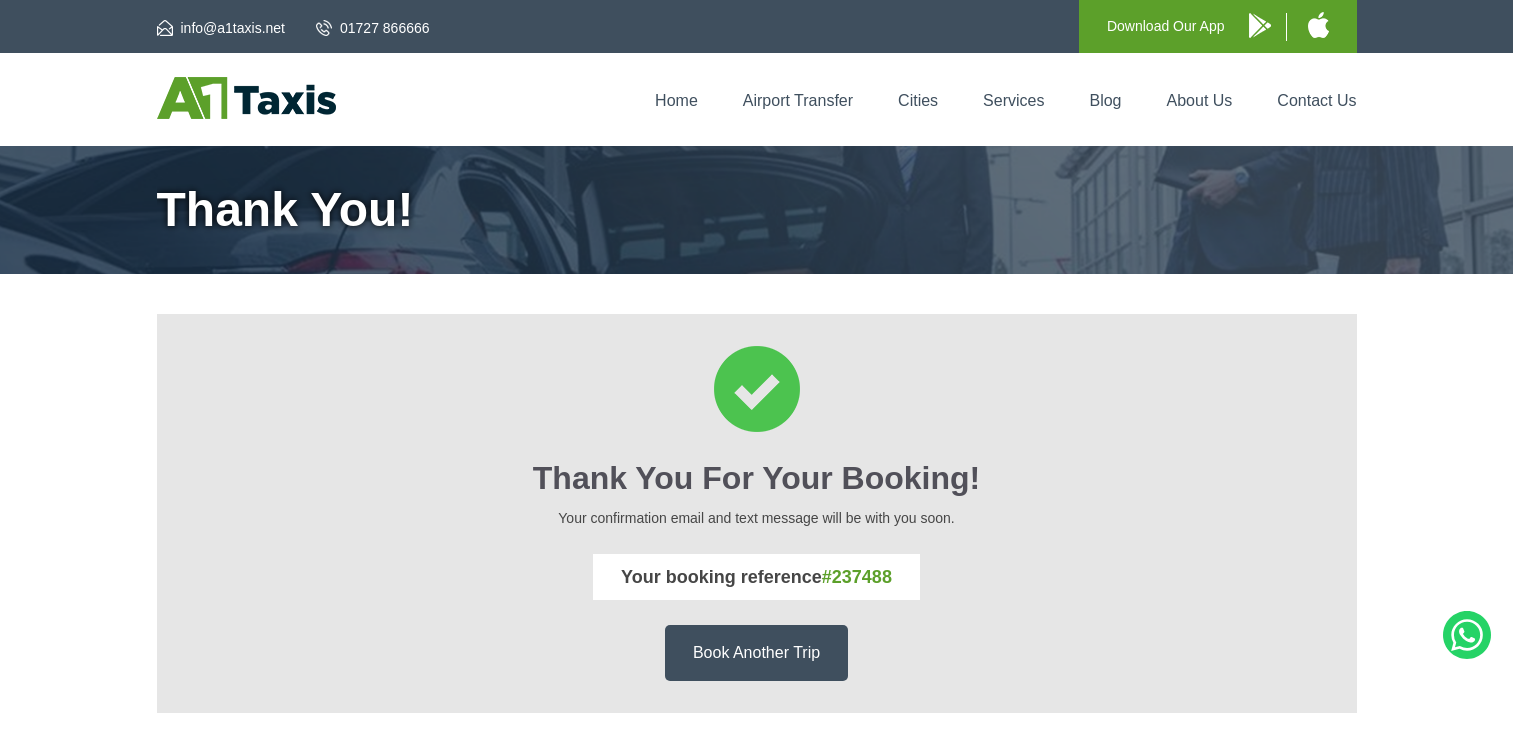 scroll, scrollTop: 0, scrollLeft: 0, axis: both 